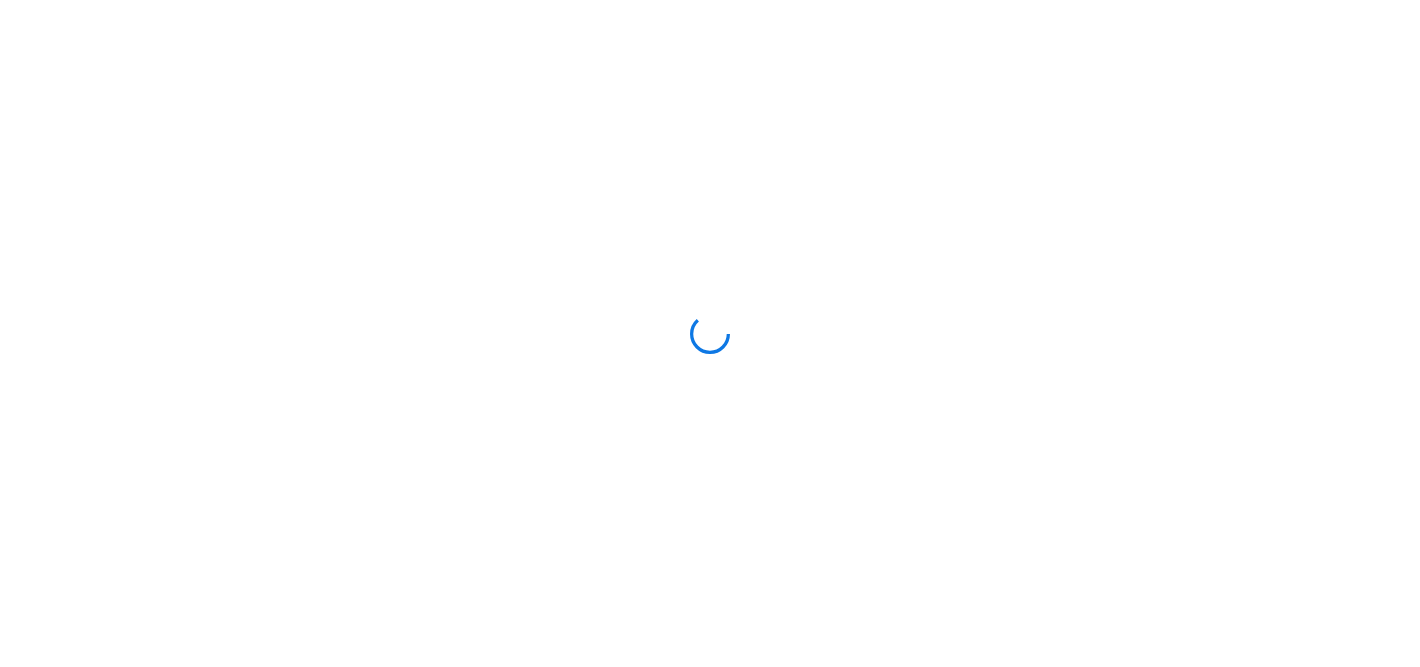scroll, scrollTop: 0, scrollLeft: 0, axis: both 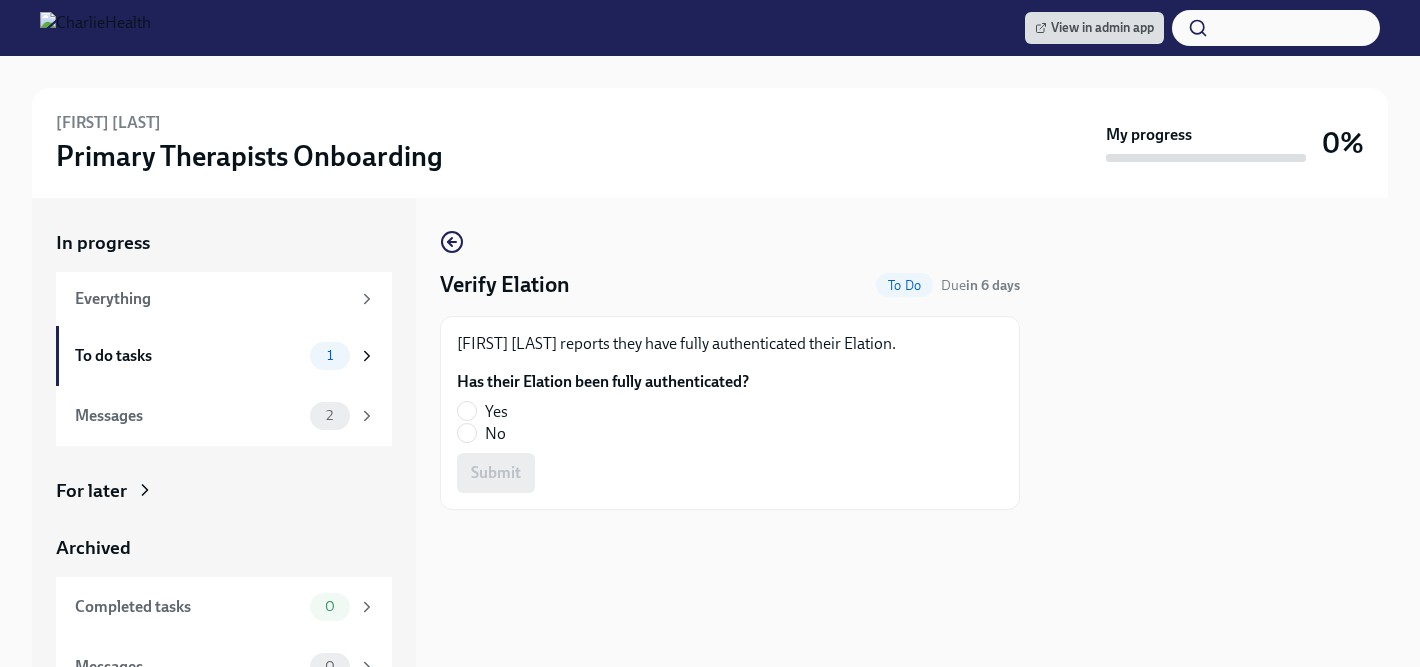 click on "Yes" at bounding box center (496, 412) 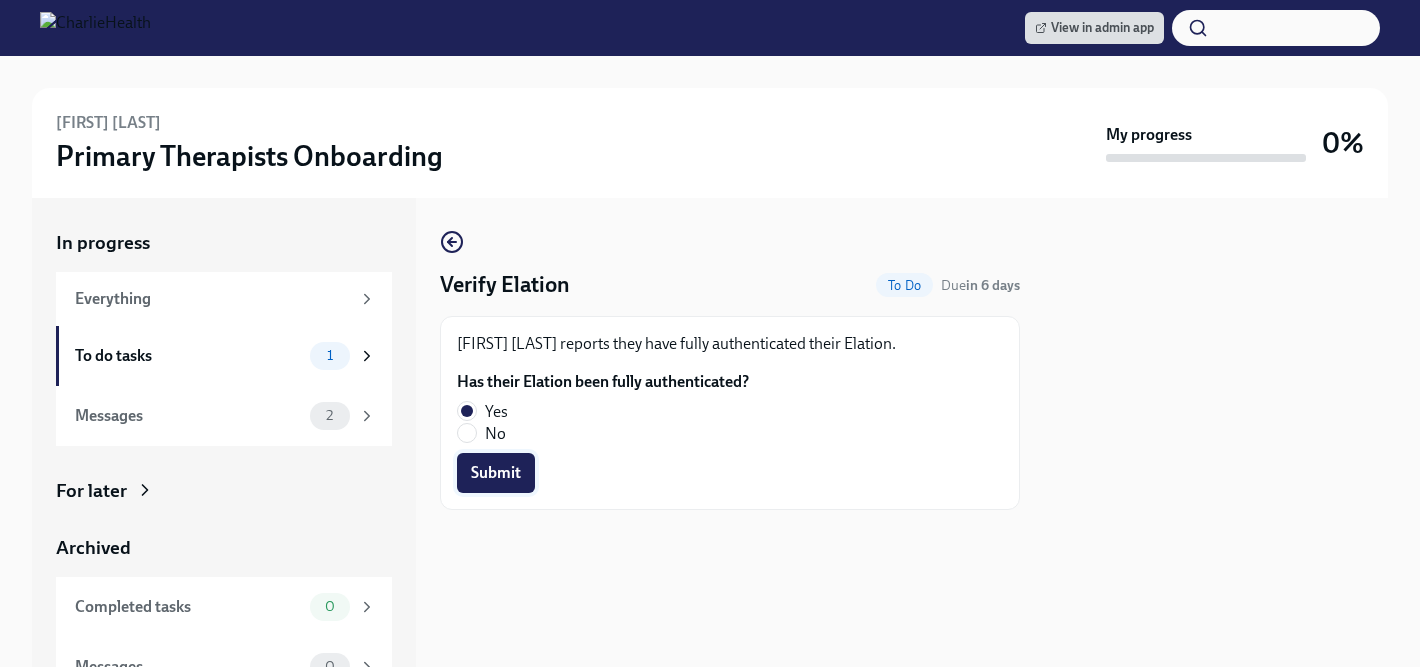 click on "Submit" at bounding box center [496, 473] 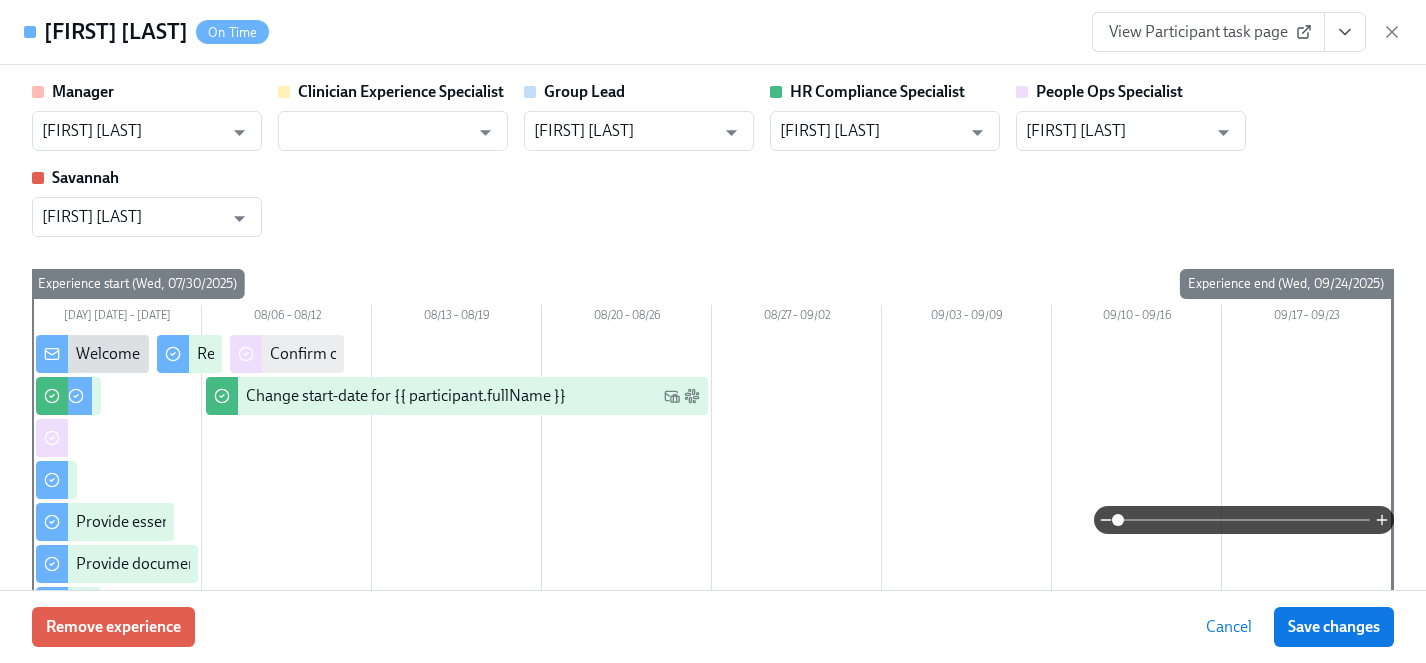 scroll, scrollTop: 2048, scrollLeft: 0, axis: vertical 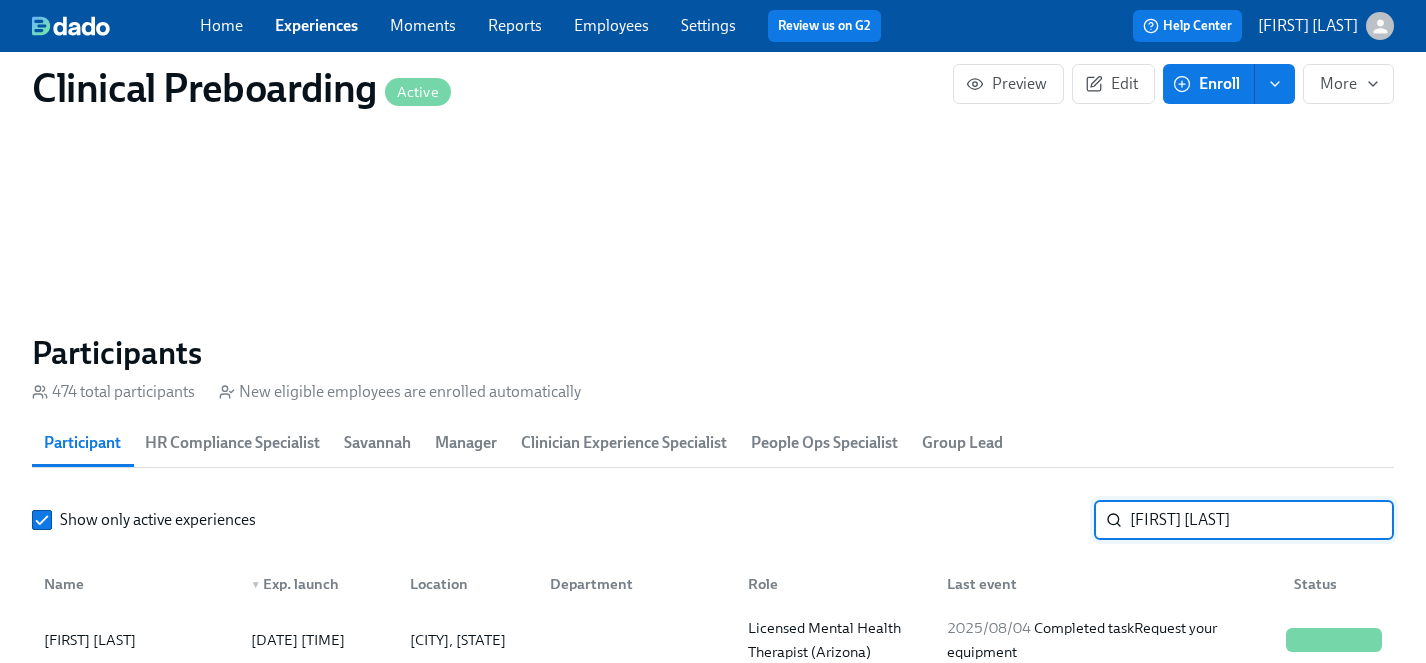 drag, startPoint x: 1235, startPoint y: 524, endPoint x: 982, endPoint y: 520, distance: 253.03162 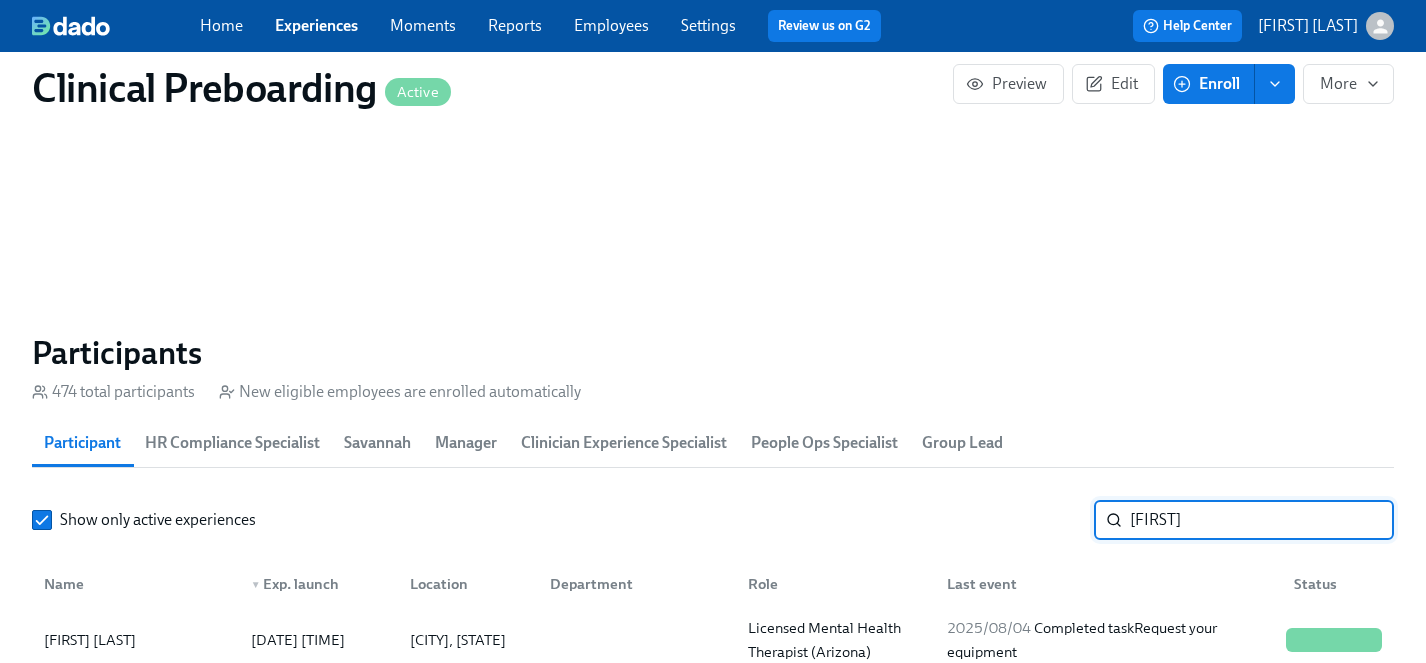 type on "gill" 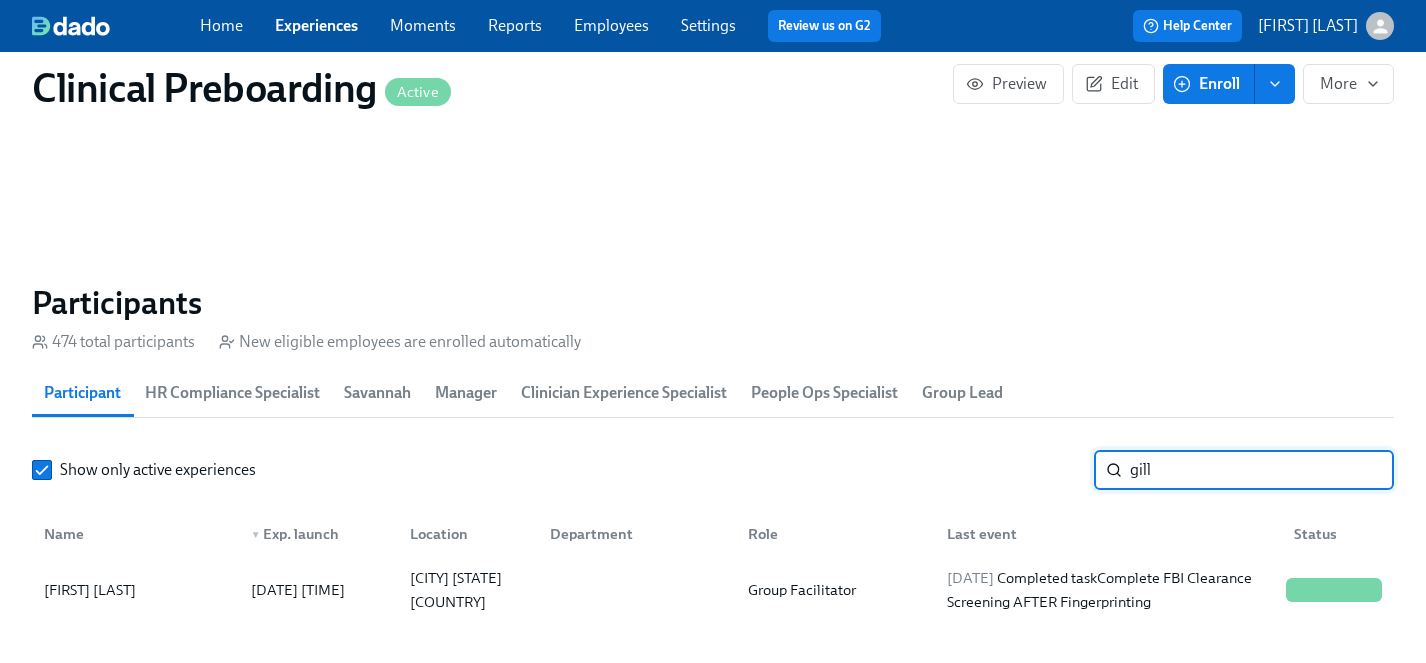 scroll, scrollTop: 2005, scrollLeft: 0, axis: vertical 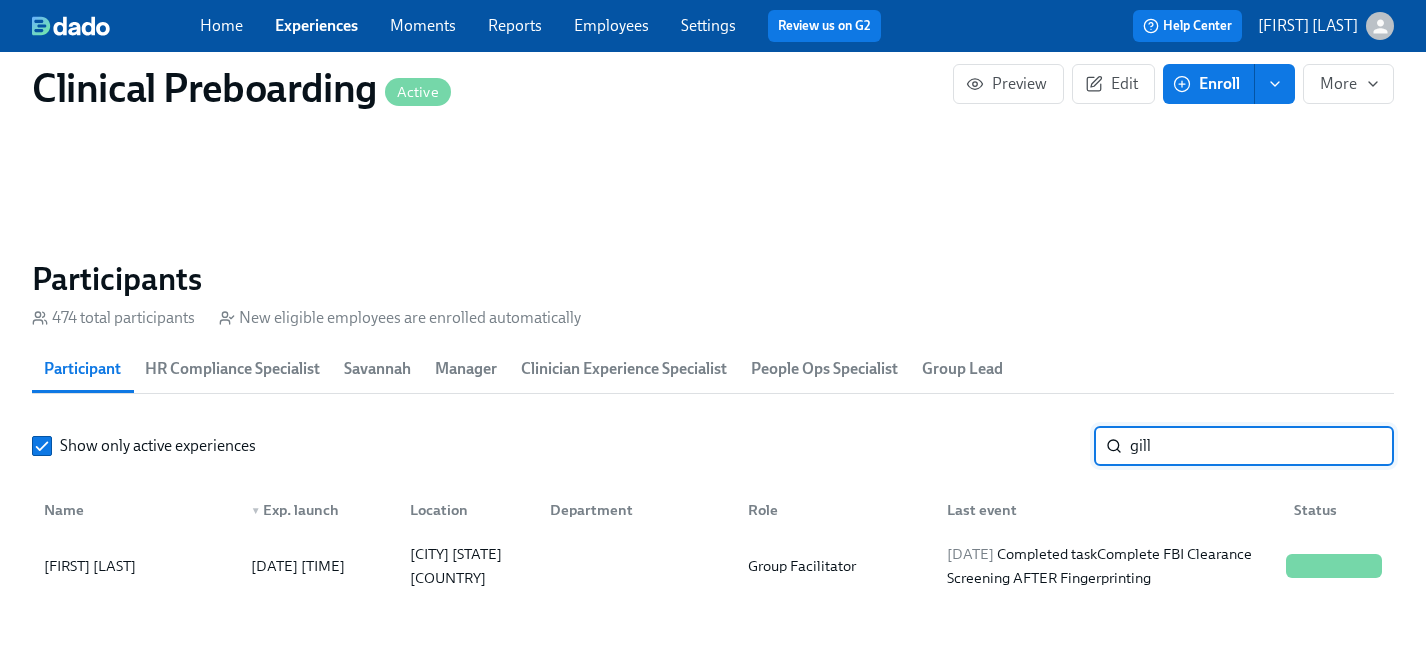 click on "gill" at bounding box center [1262, 446] 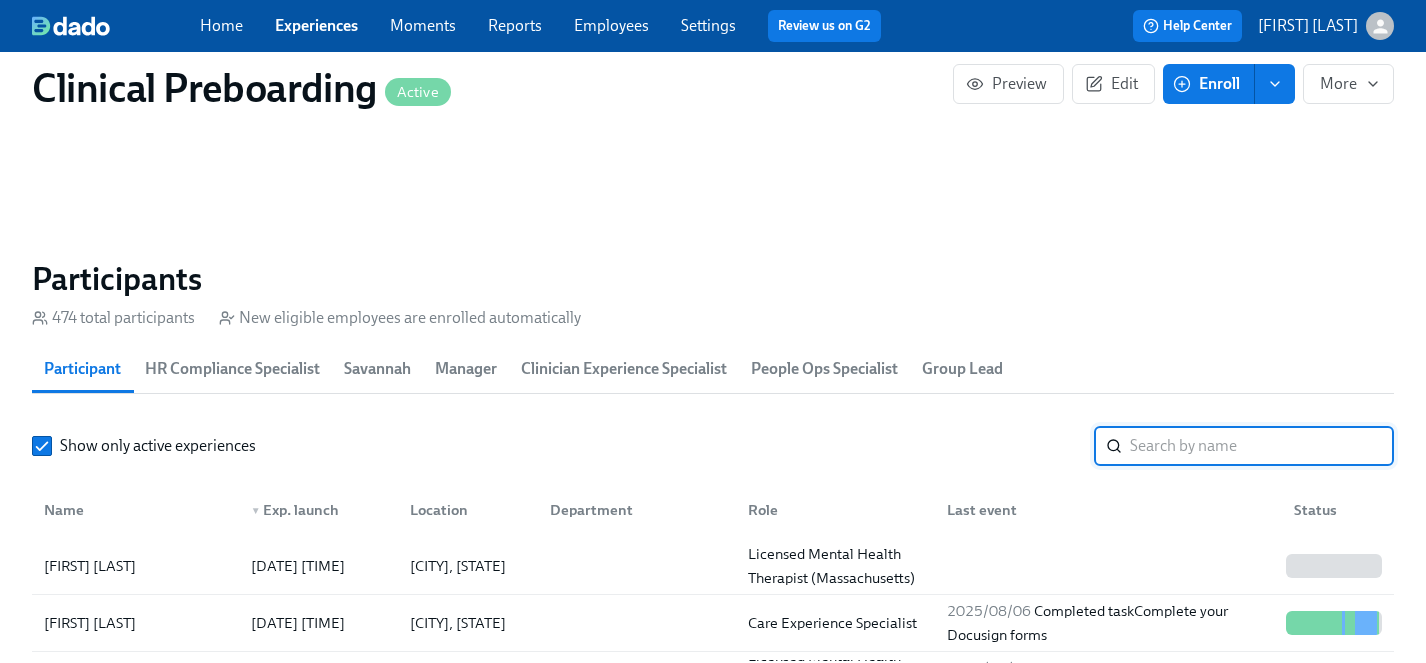 type 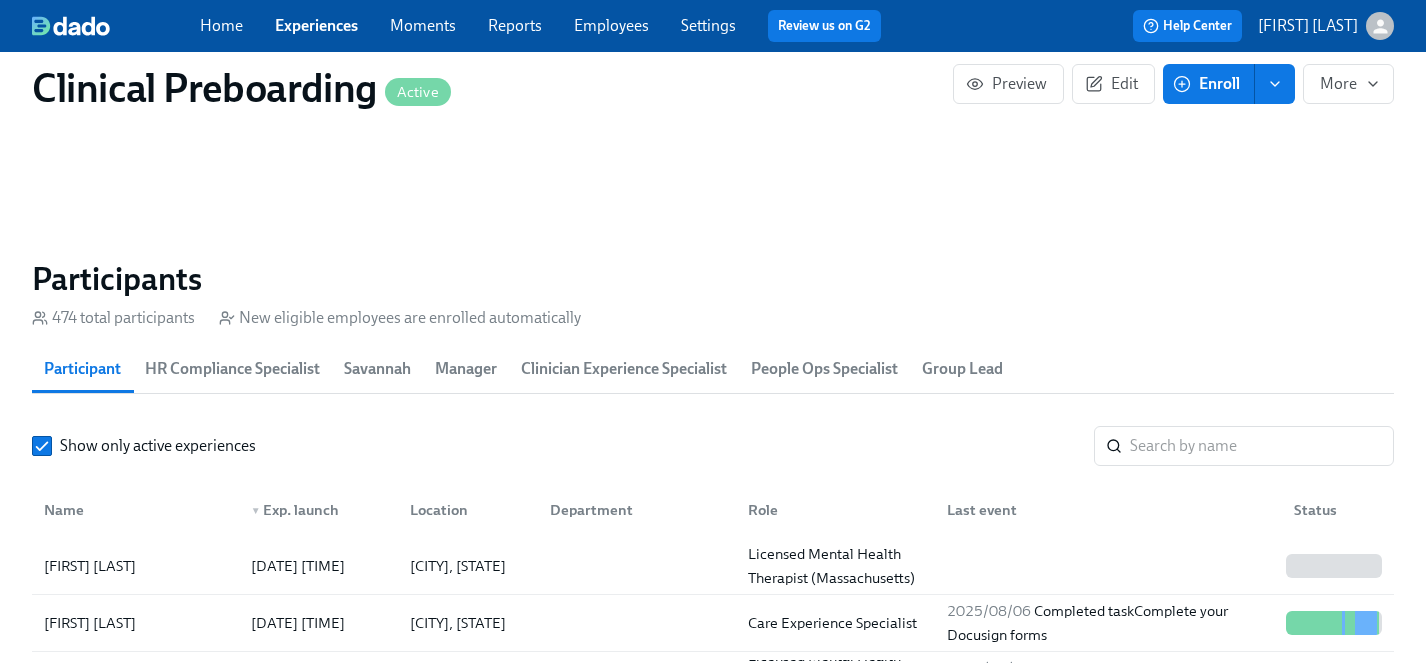 click on "Enroll" at bounding box center [1208, 84] 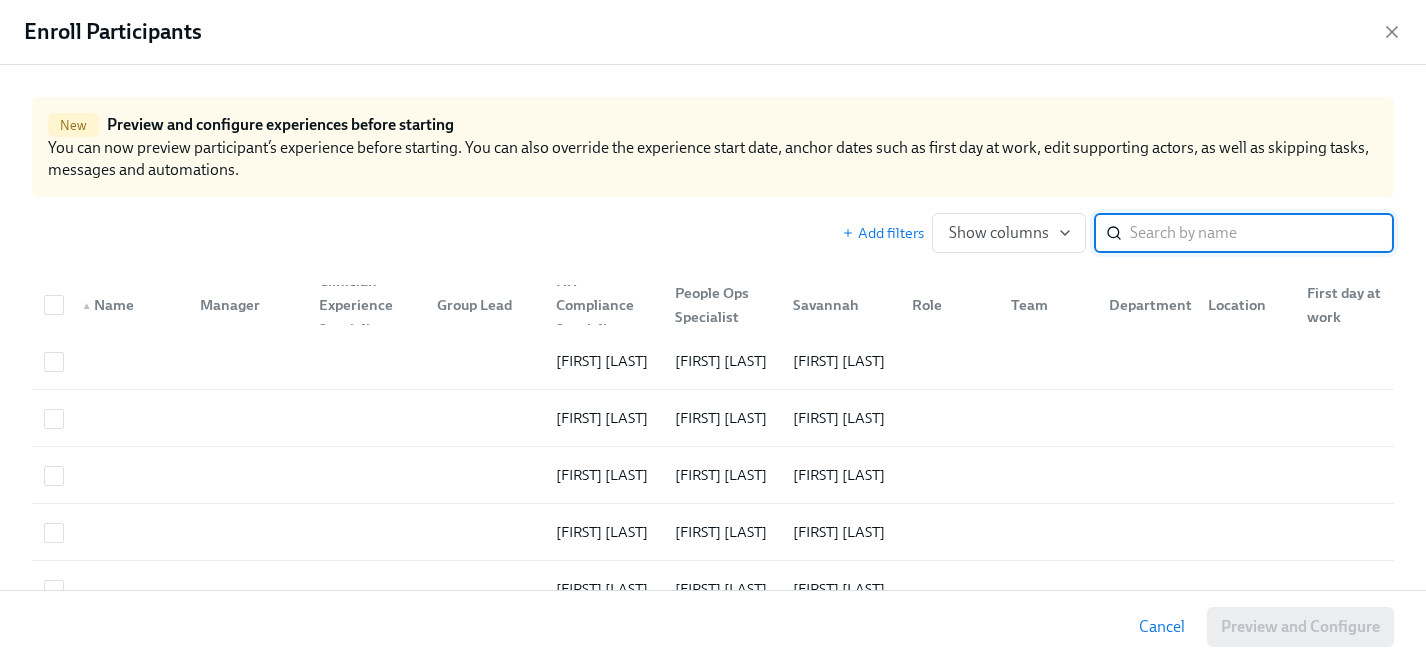 click at bounding box center (1262, 233) 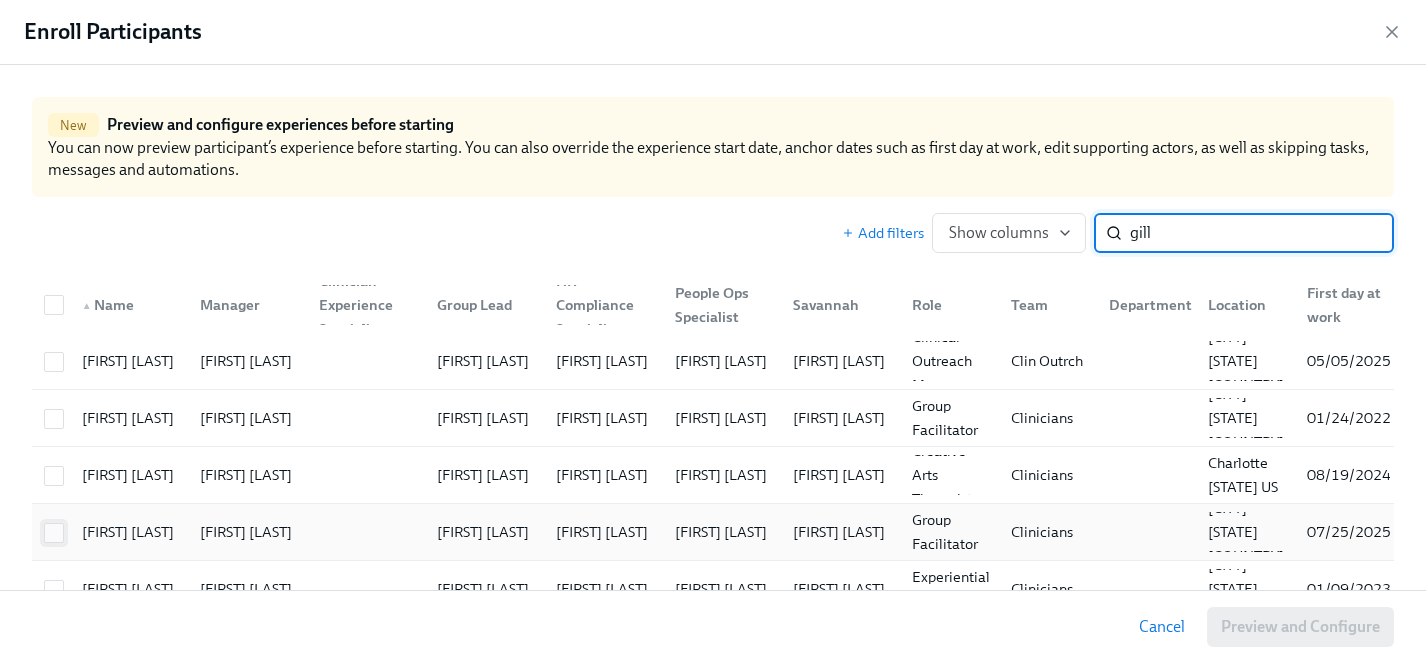 type on "gill" 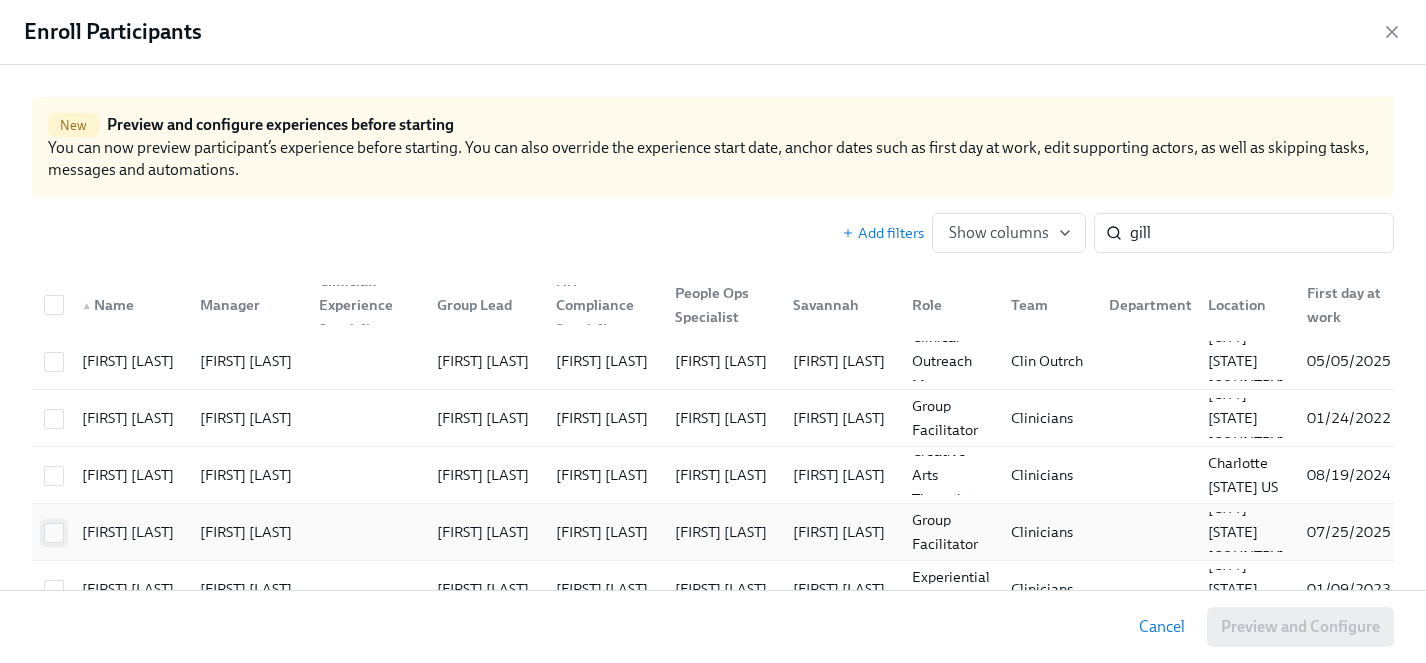click at bounding box center (54, 533) 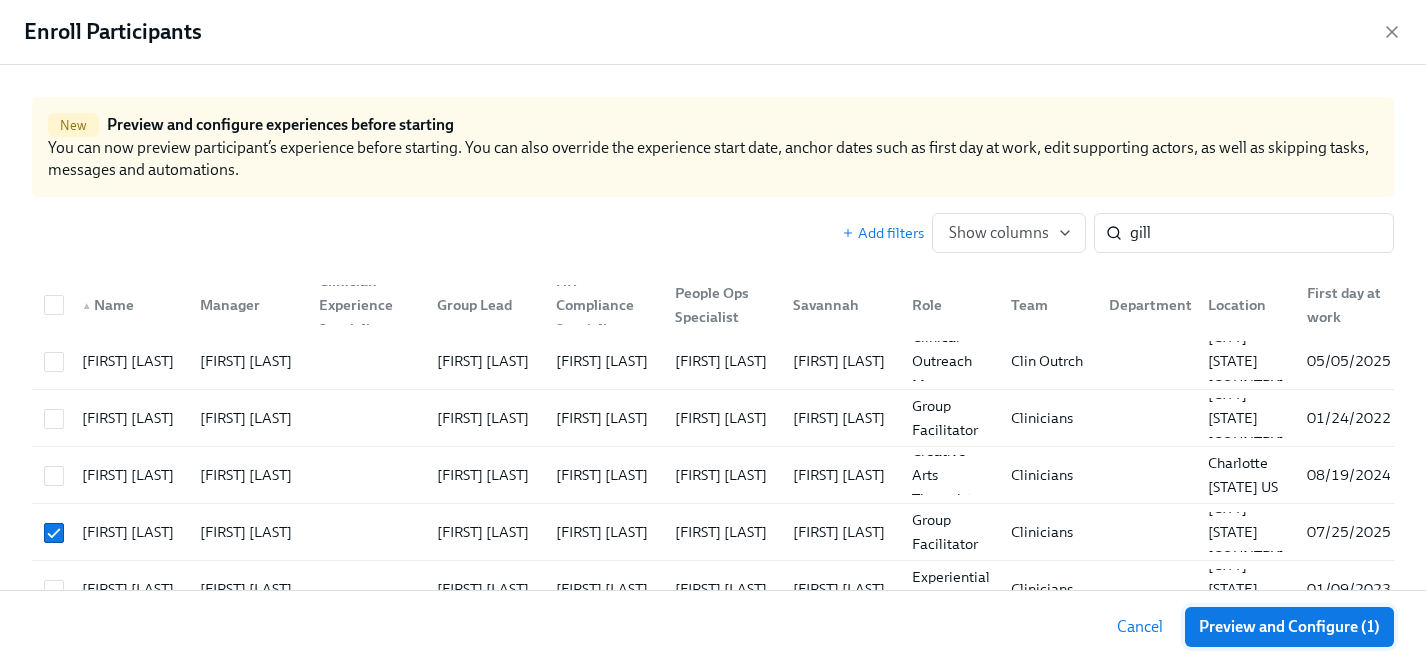 click on "Preview and Configure (1)" at bounding box center (1289, 627) 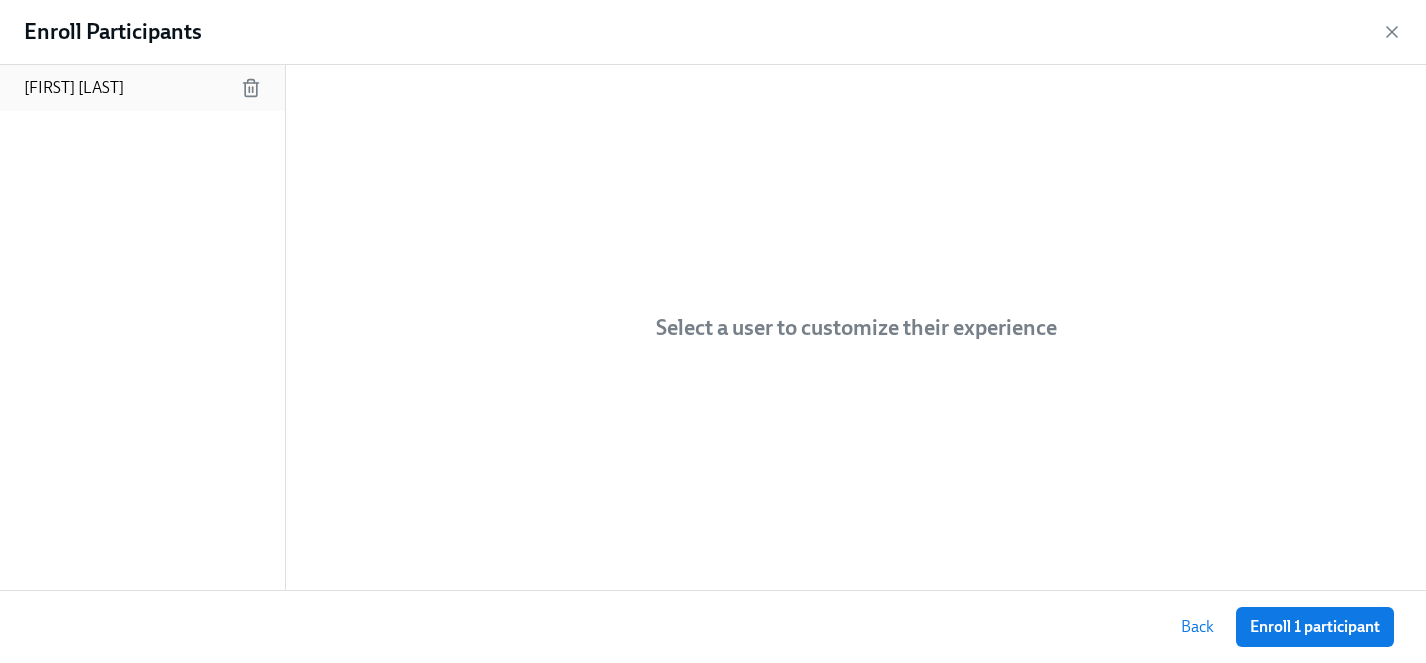 click on "[FIRST] [LAST]" at bounding box center (74, 88) 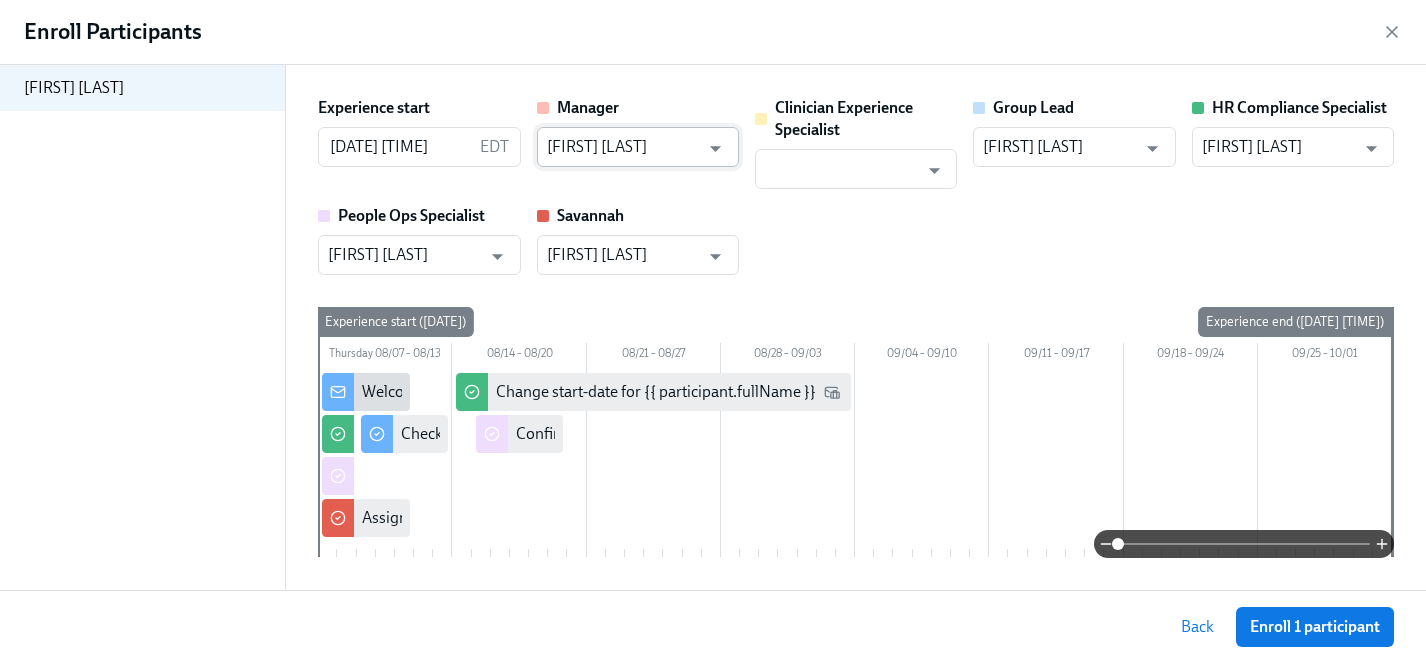 click on "[FIRST] [LAST]" at bounding box center [623, 147] 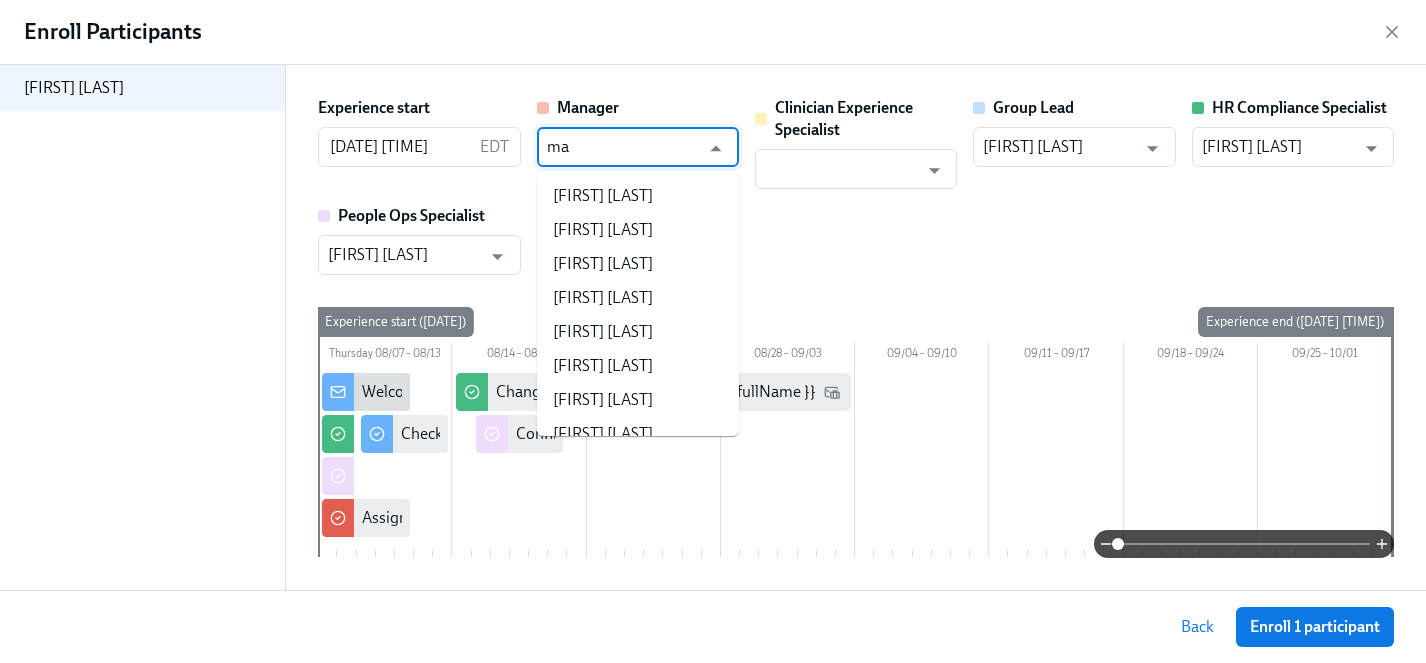 scroll, scrollTop: 0, scrollLeft: 0, axis: both 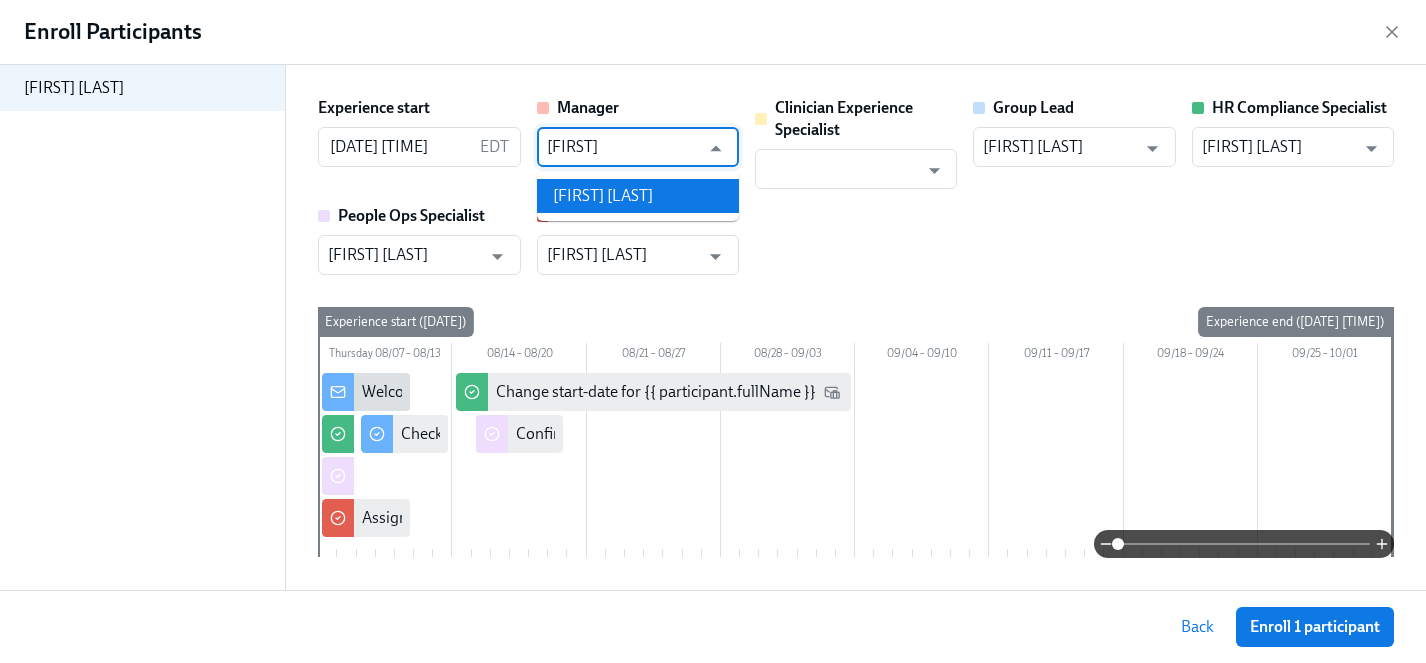 click on "[FIRST] [LAST]" at bounding box center [638, 196] 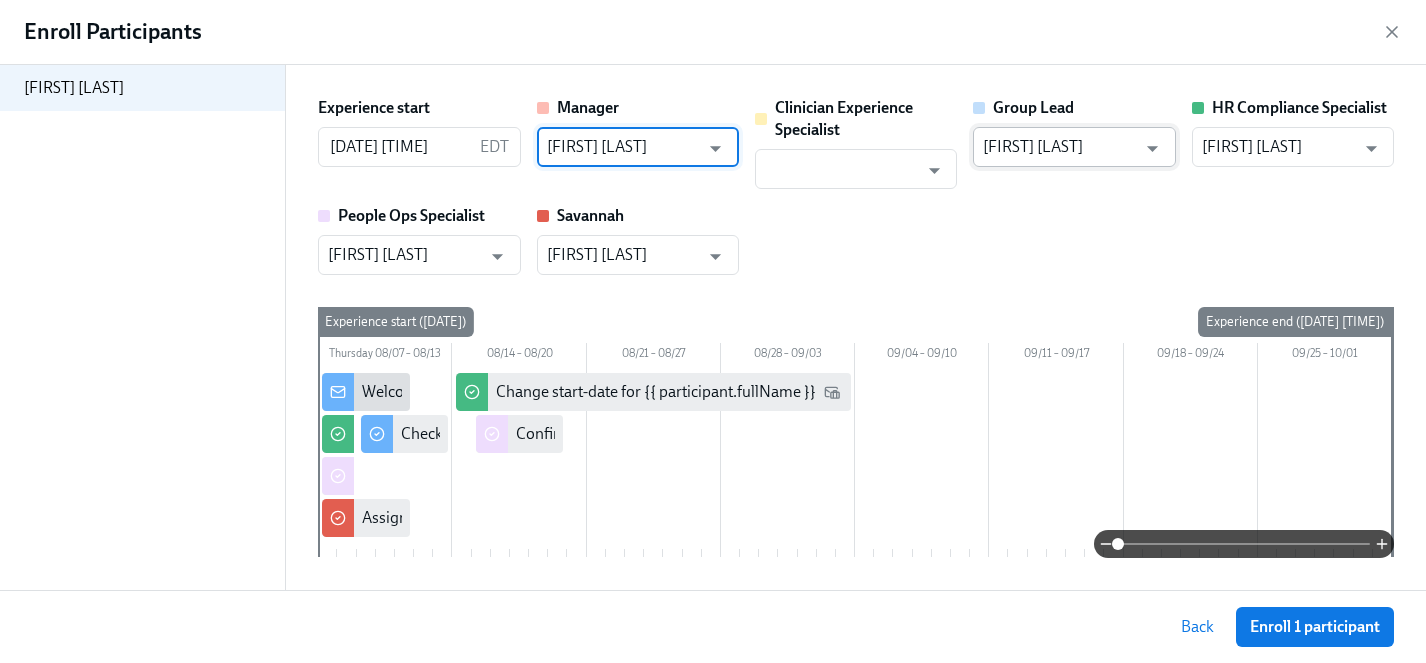 type on "[FIRST] [LAST]" 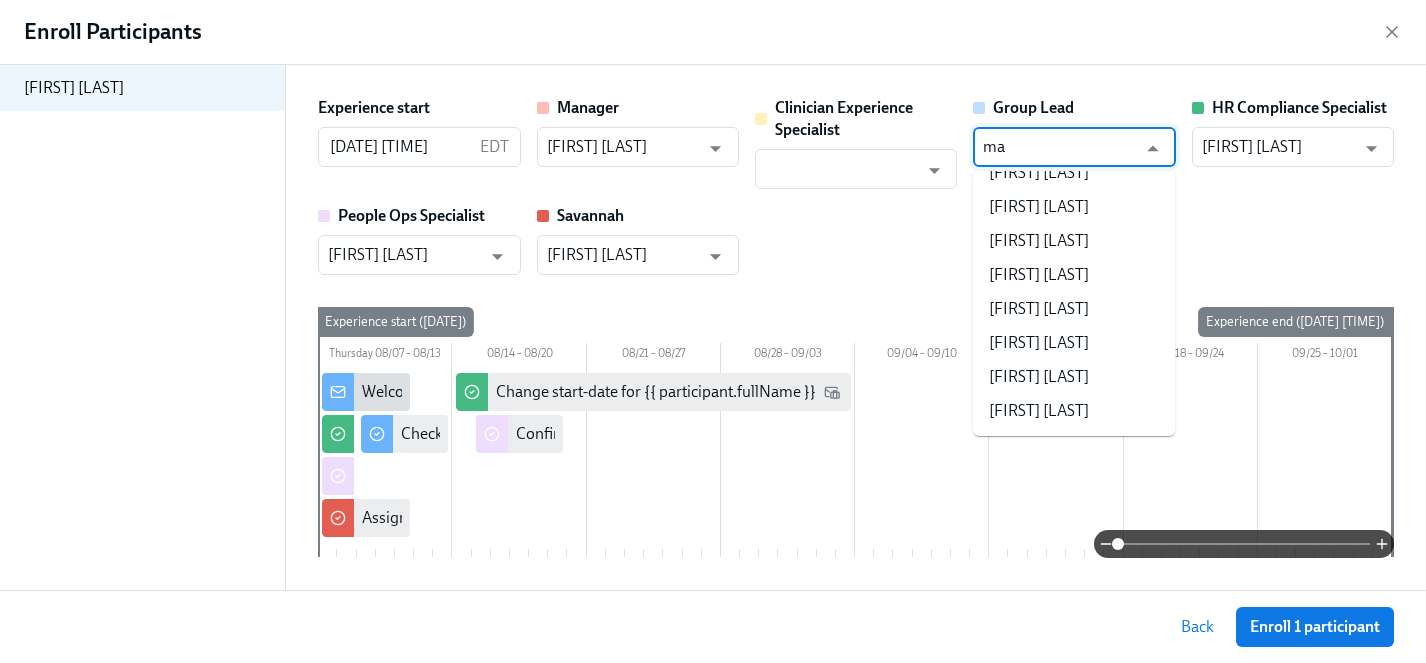 scroll, scrollTop: 0, scrollLeft: 0, axis: both 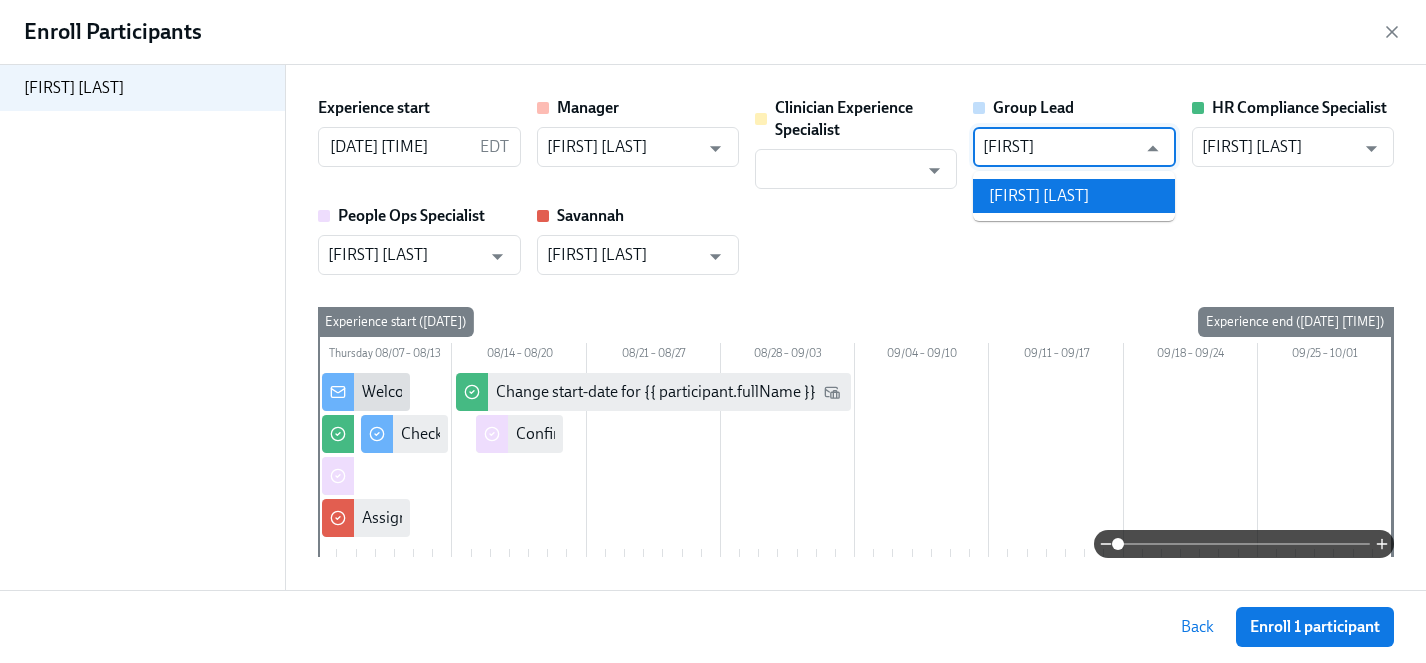 click on "[FIRST] [LAST]" at bounding box center (1074, 196) 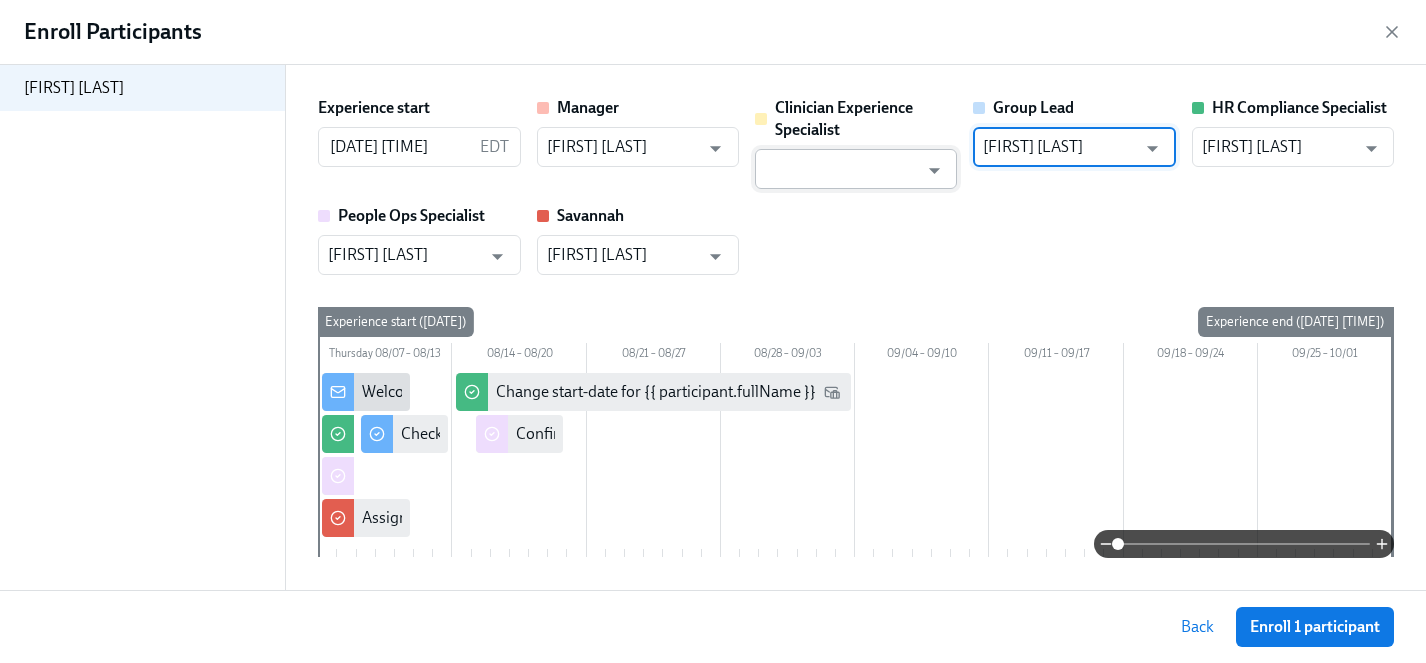 type on "[FIRST] [LAST]" 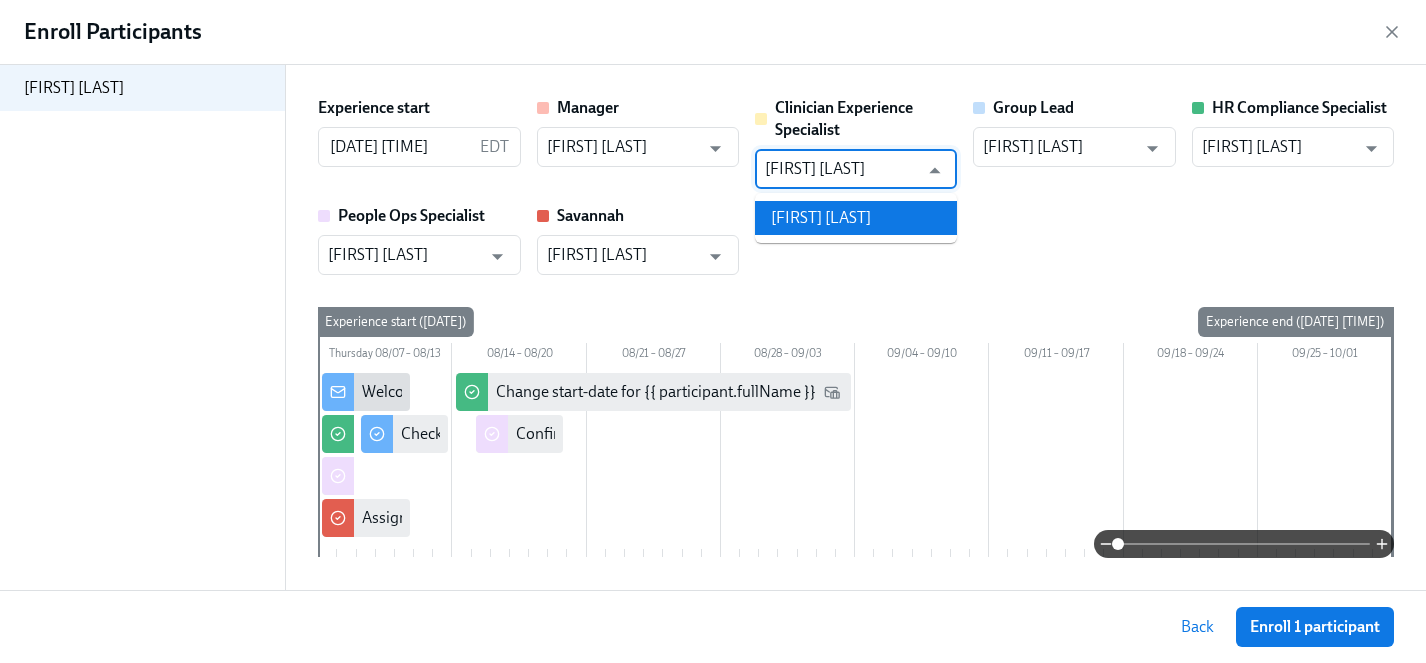 click on "[FIRST] [LAST]" at bounding box center (856, 218) 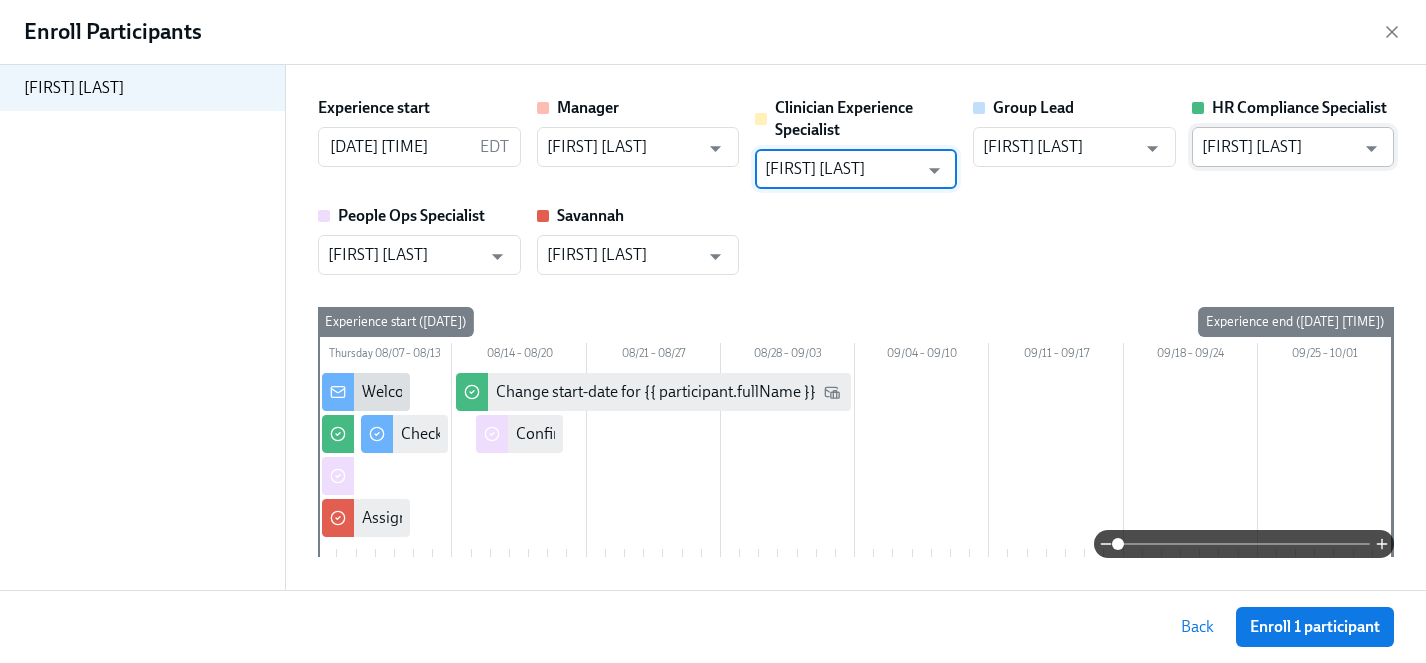 type on "[FIRST] [LAST]" 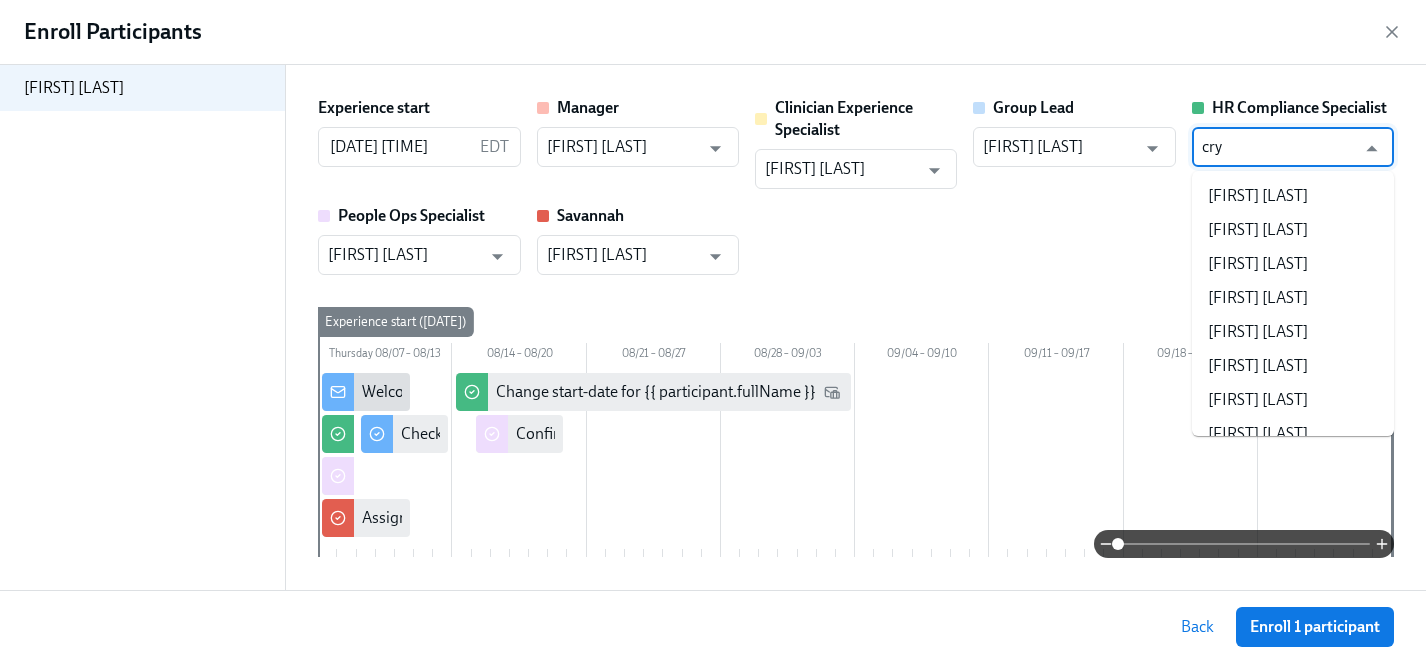 scroll, scrollTop: 0, scrollLeft: 0, axis: both 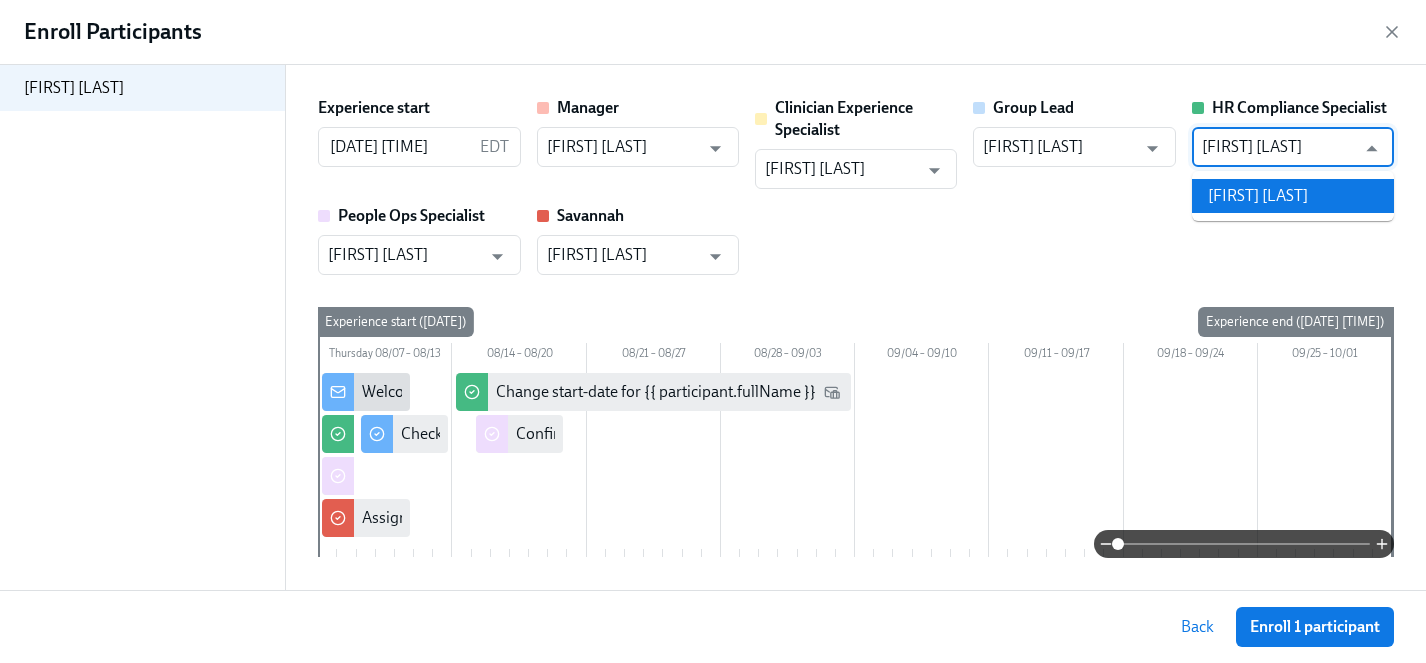 click on "[FIRST] [LAST]" at bounding box center [1293, 196] 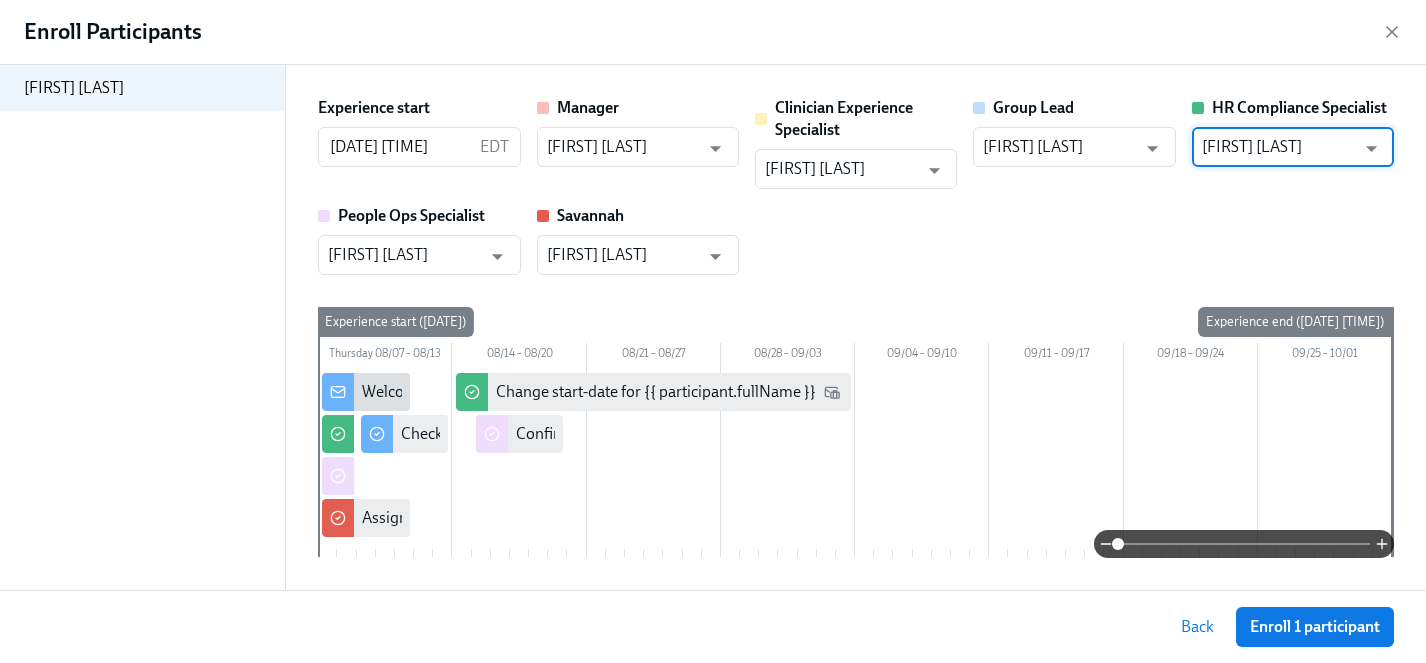 type on "[FIRST] [LAST]" 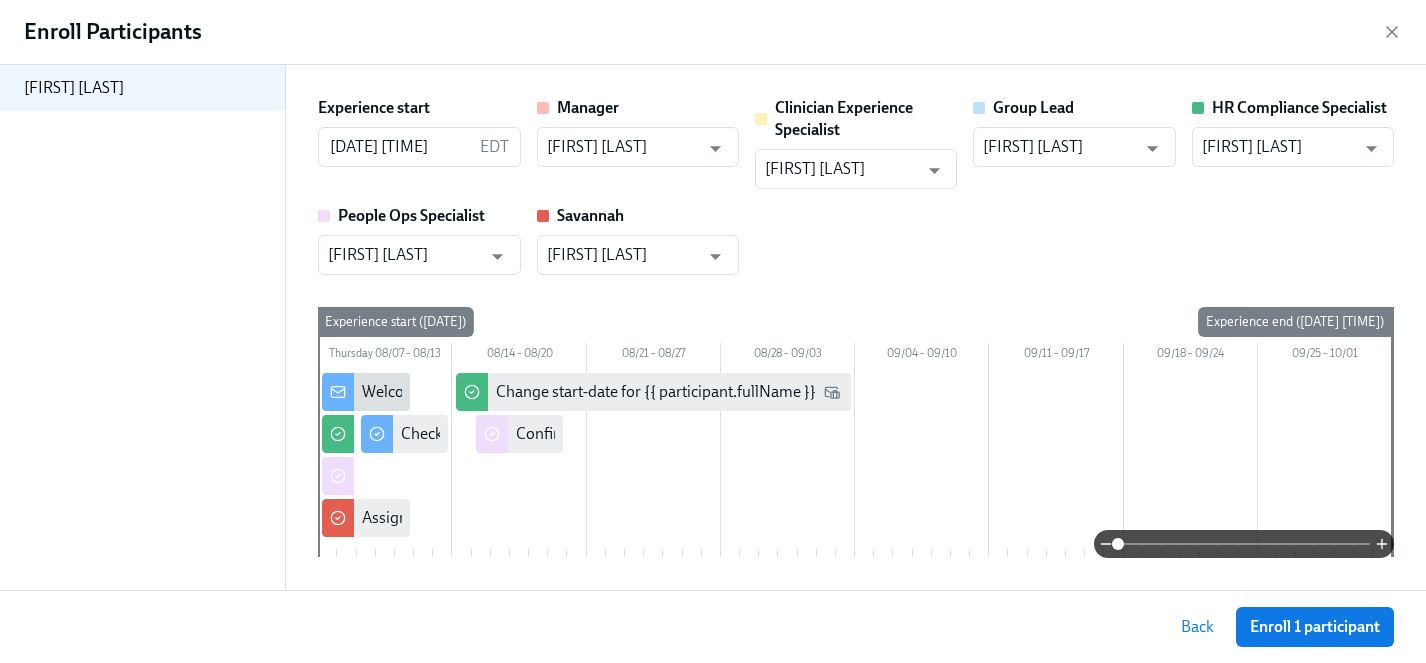 click on "Experience start [DATE] [TIME] [TIMEZONE] ​ Manager [FIRST] [LAST] ​ Clinician Experience Specialist [FIRST] [LAST] ​ Group Lead [FIRST] [LAST] ​ HR Compliance Specialist [FIRST] [LAST] ​ People Ops Specialist [FIRST] [LAST] ​ [CITY] [CITY] [FIRST] [LAST] ​" at bounding box center [856, 186] 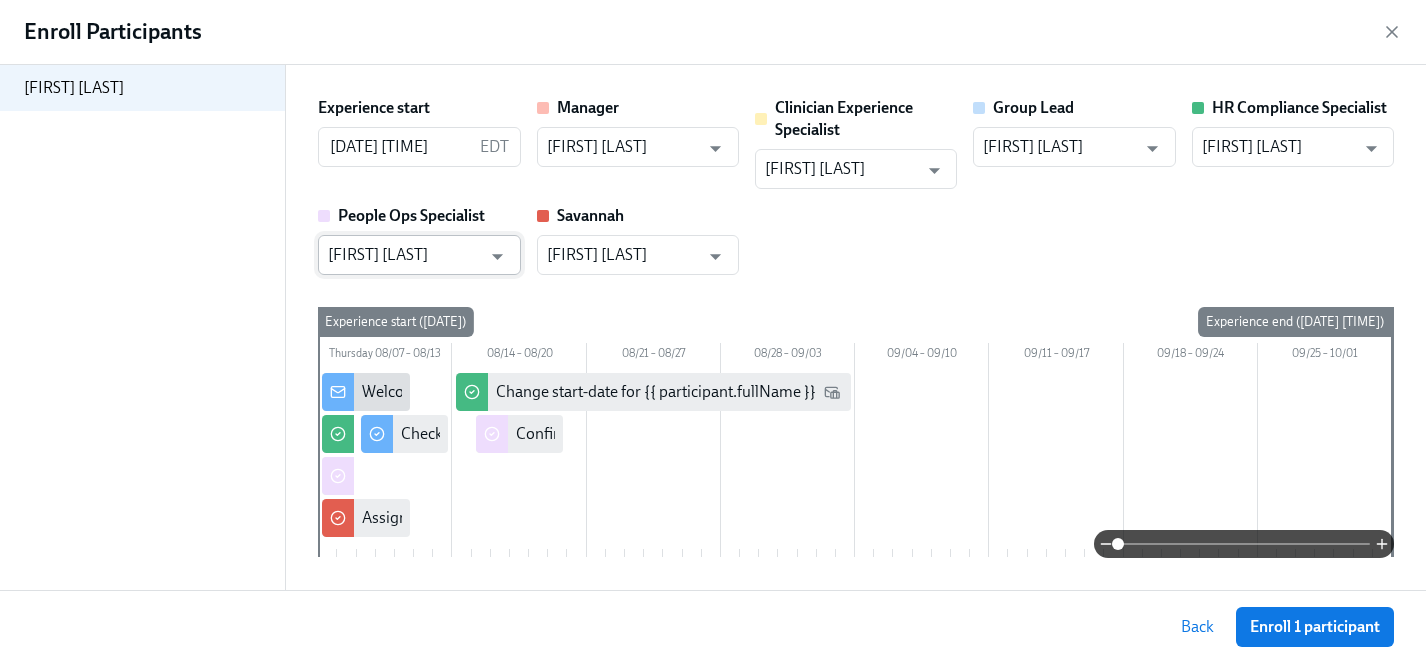 click on "[FIRST] [LAST]" at bounding box center (404, 255) 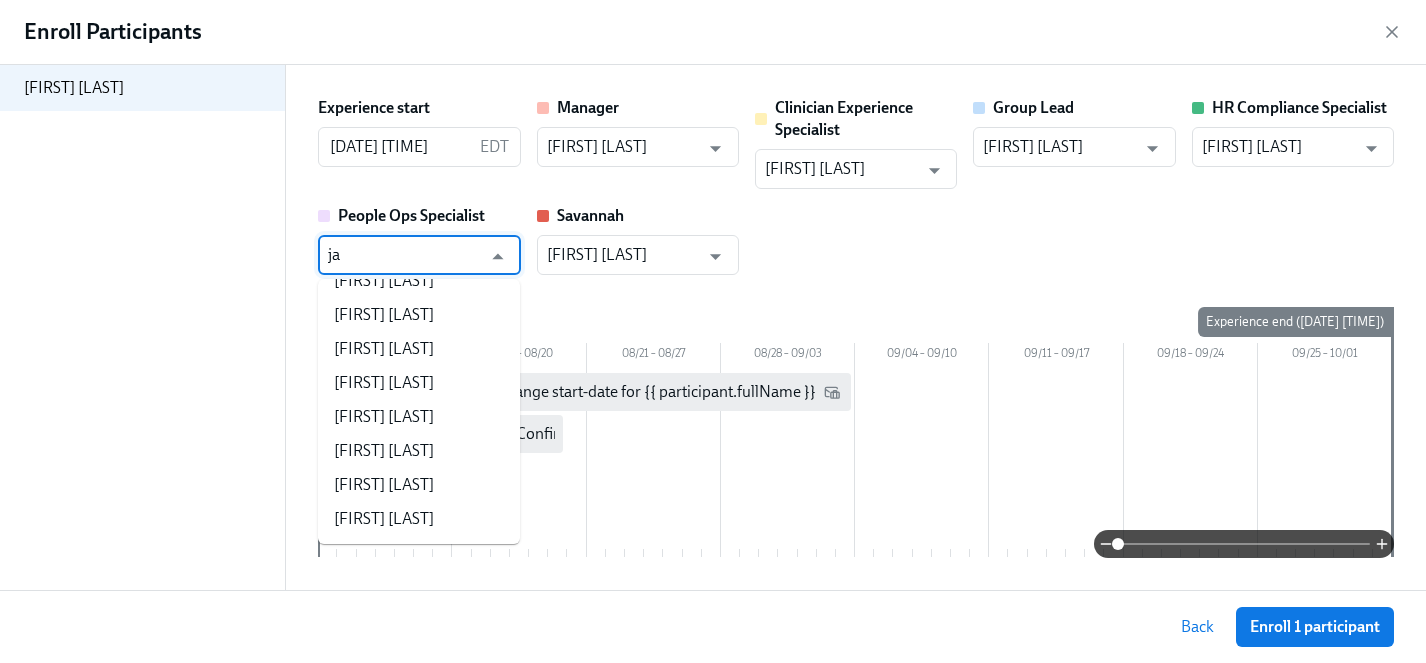 scroll, scrollTop: 0, scrollLeft: 0, axis: both 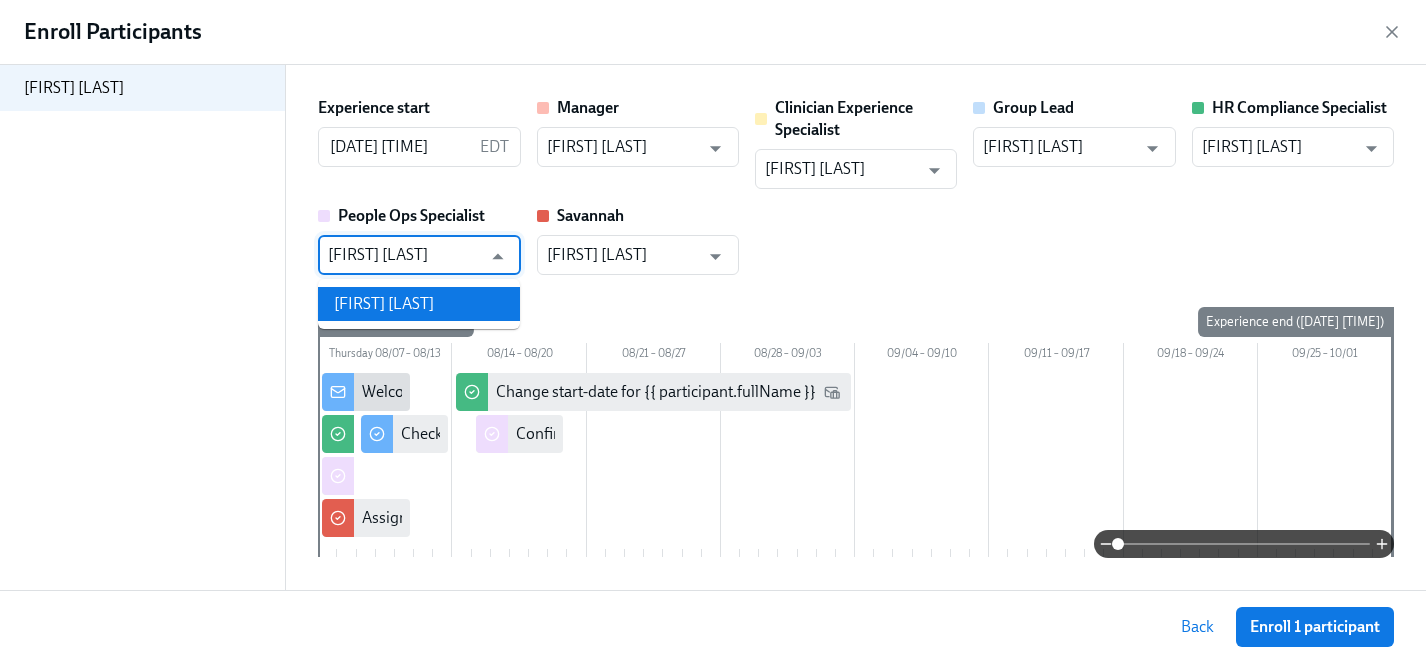 click on "[FIRST] [LAST]" at bounding box center (419, 304) 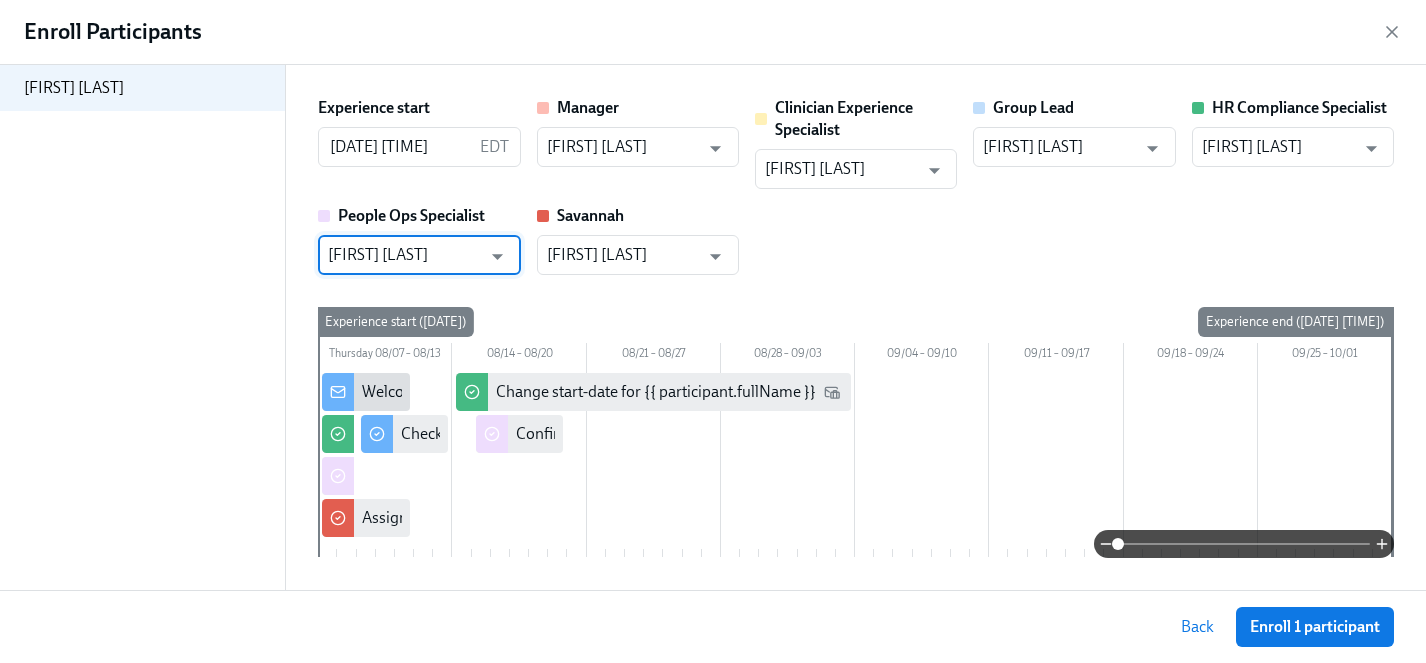 type on "[FIRST] [LAST]" 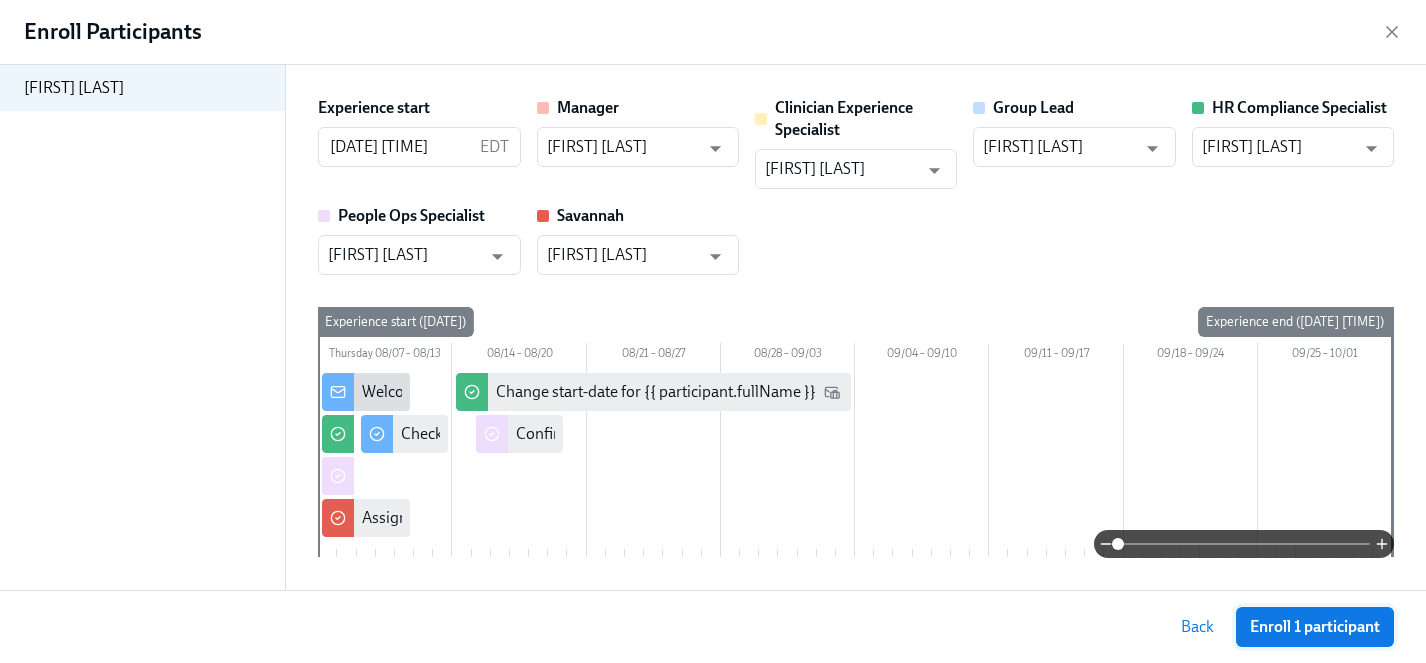 click on "Enroll 1 participant" at bounding box center [1315, 627] 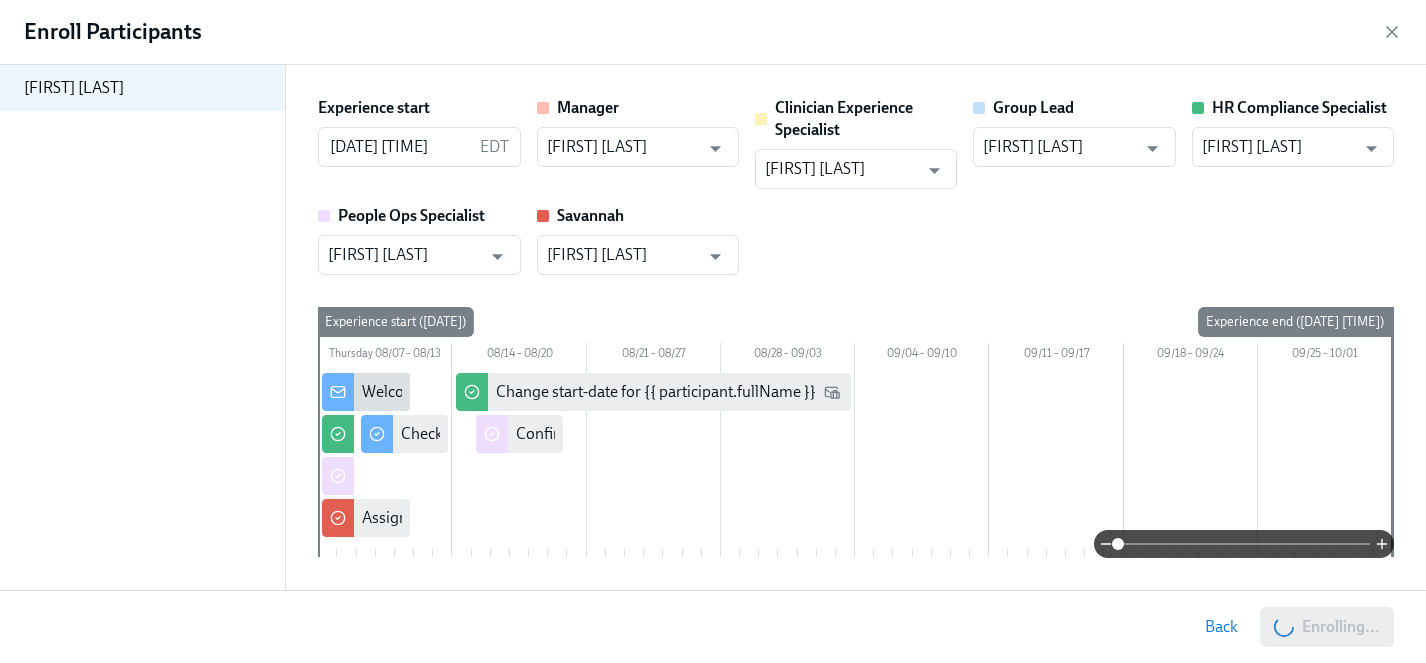 scroll, scrollTop: 0, scrollLeft: 26114, axis: horizontal 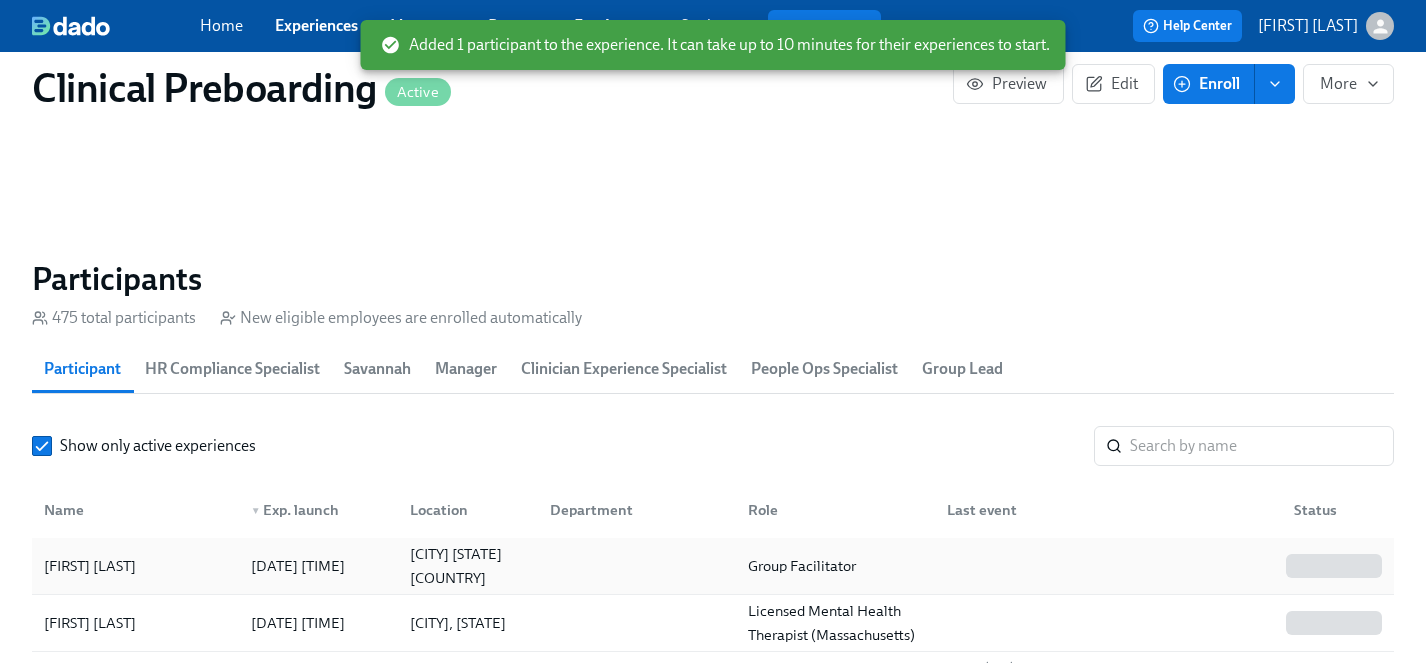 click on "[FIRST] [LAST]" at bounding box center (90, 566) 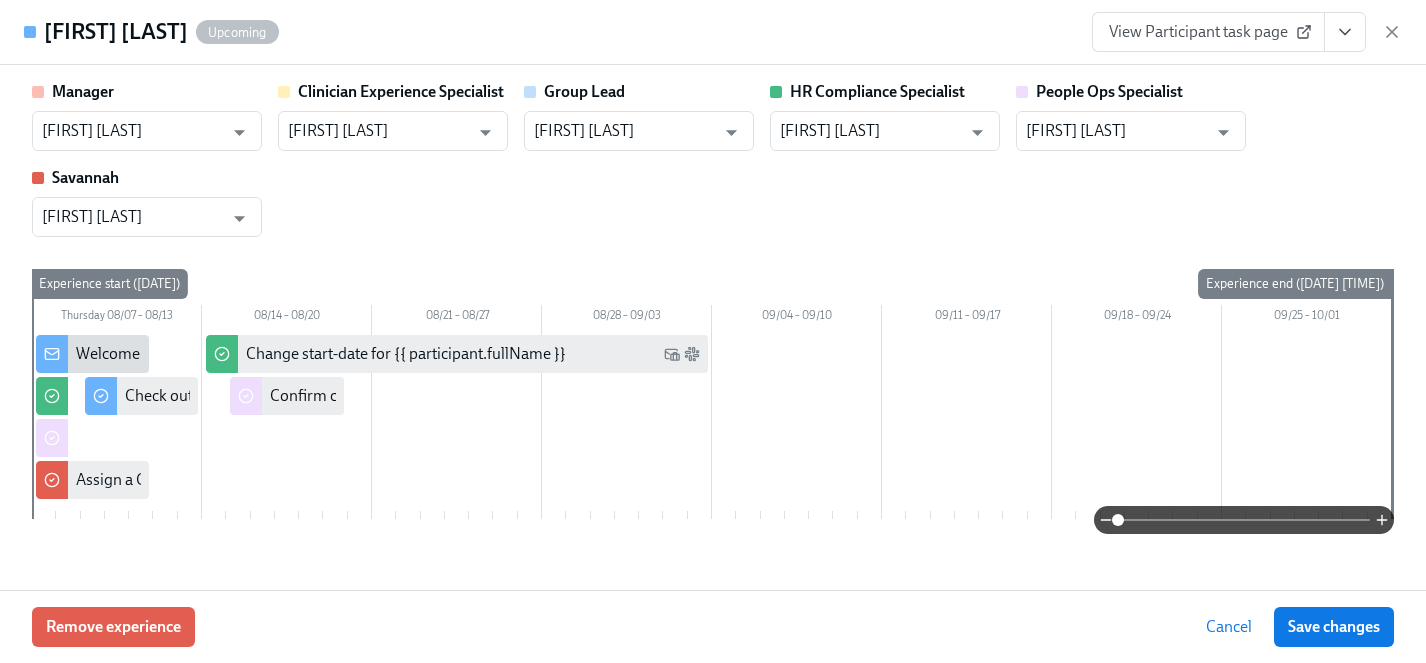 click 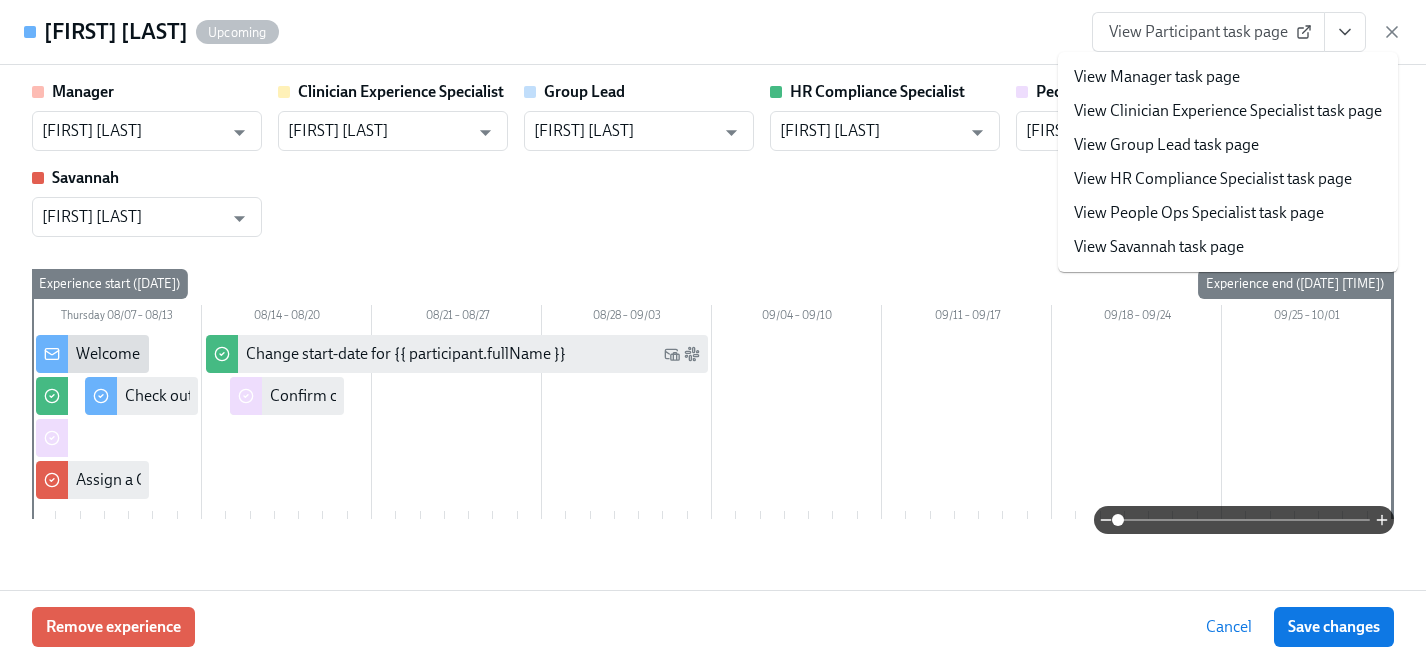 click on "Manager [FIRST] [LAST] ​ Clinician Experience Specialist [FIRST] [LAST] ​ Group Lead [FIRST] [LAST] ​ HR Compliance Specialist [FIRST] [LAST] ​ People Ops Specialist [FIRST] [LAST] ​ [CITY] [FIRST] [LAST] ​" at bounding box center [713, 159] 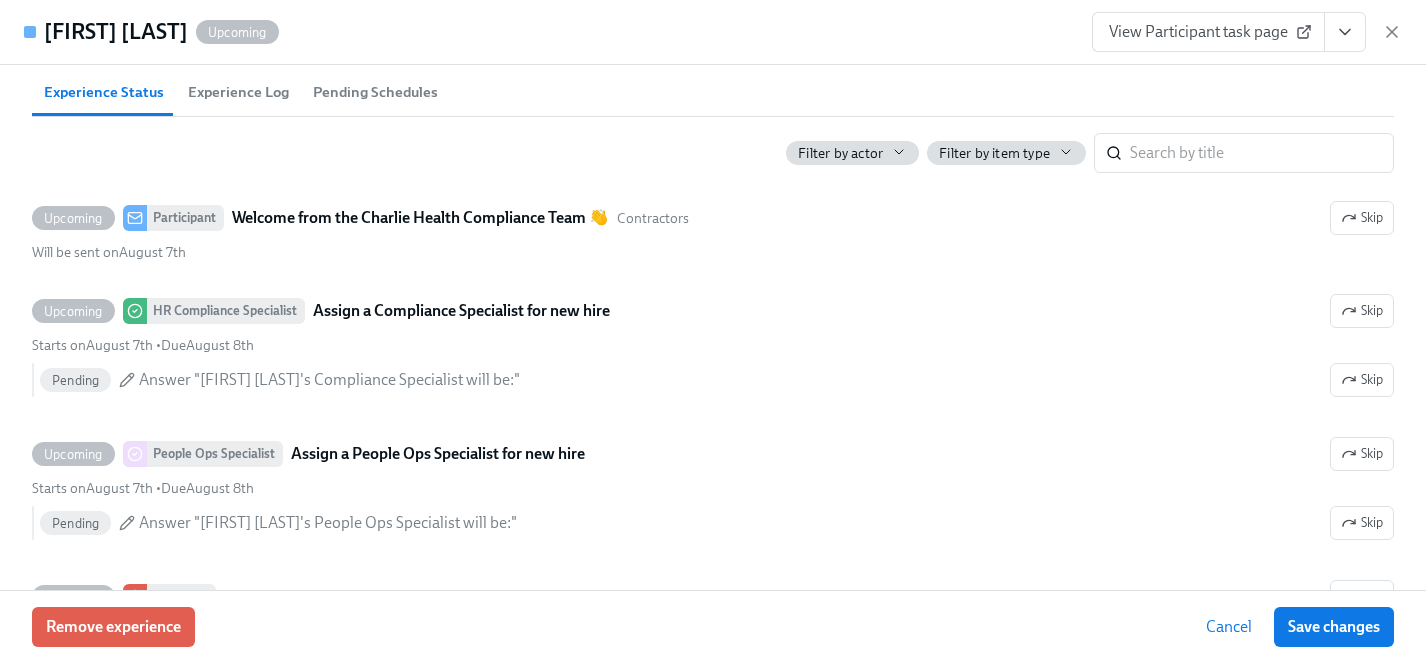 scroll, scrollTop: 552, scrollLeft: 0, axis: vertical 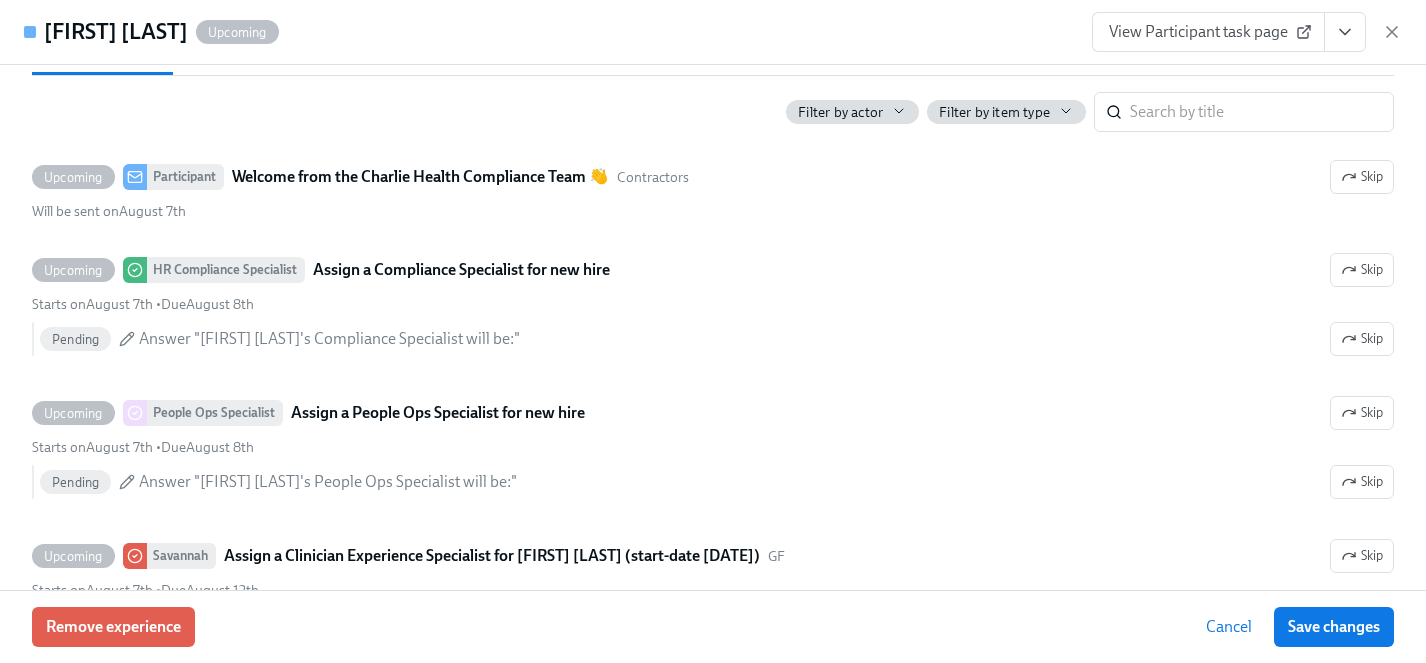 click 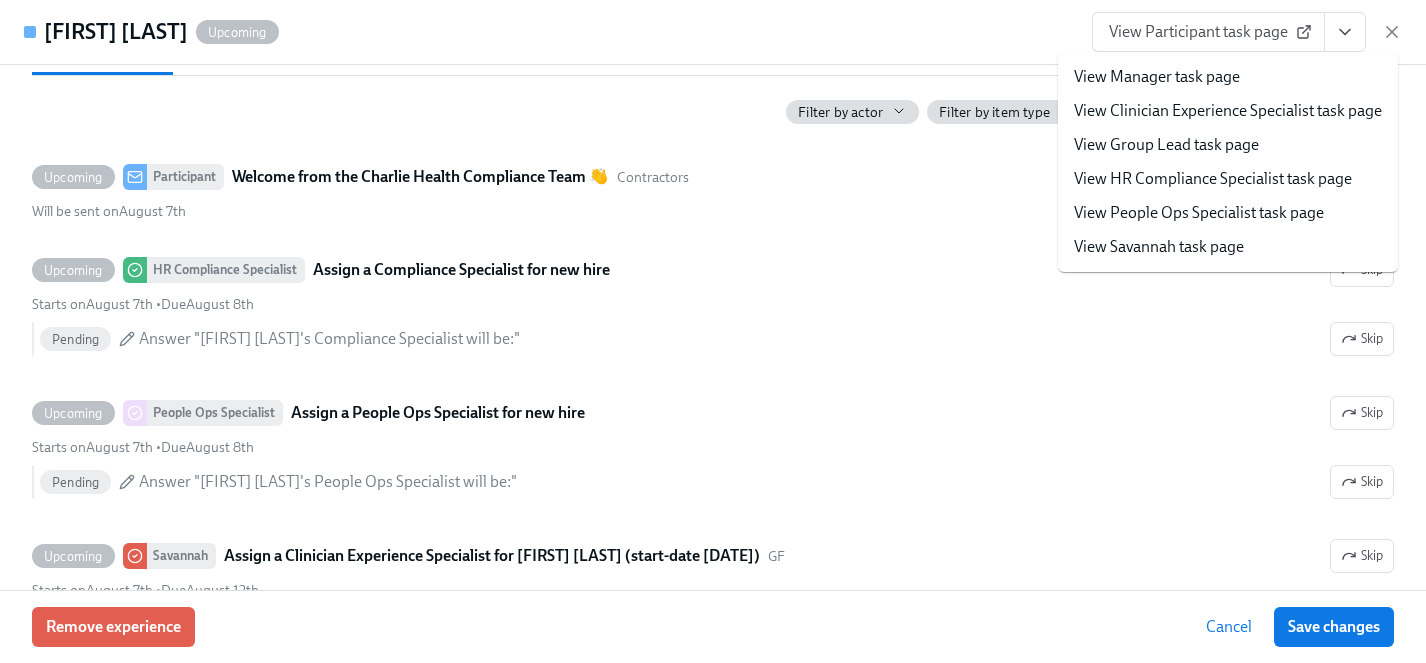 click on "View People Ops Specialist task page" at bounding box center [1199, 213] 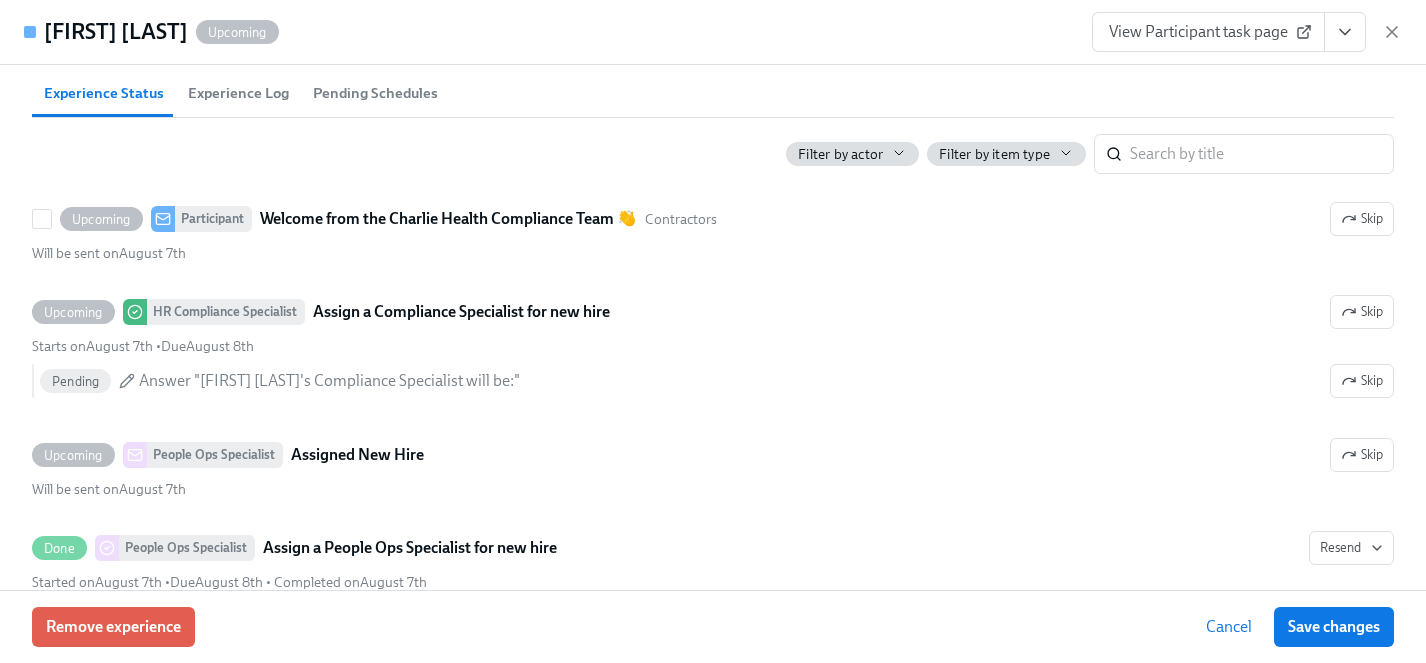 scroll, scrollTop: 594, scrollLeft: 0, axis: vertical 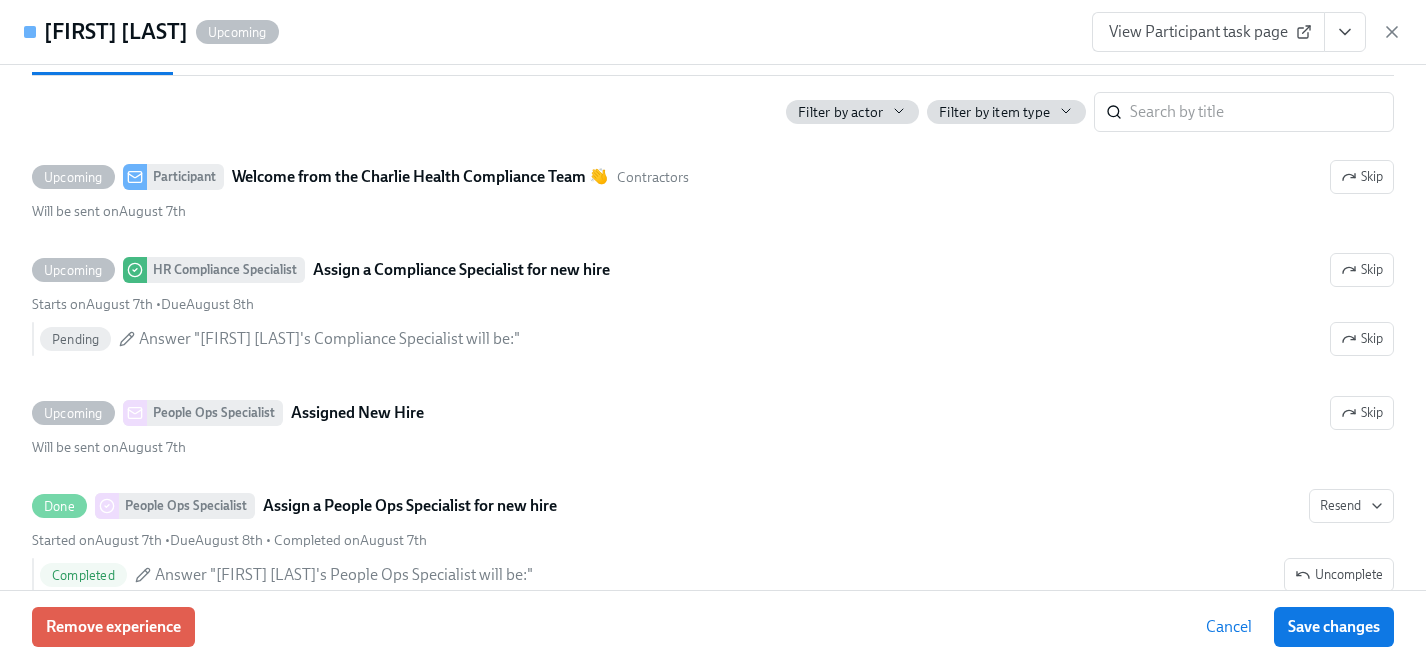 click 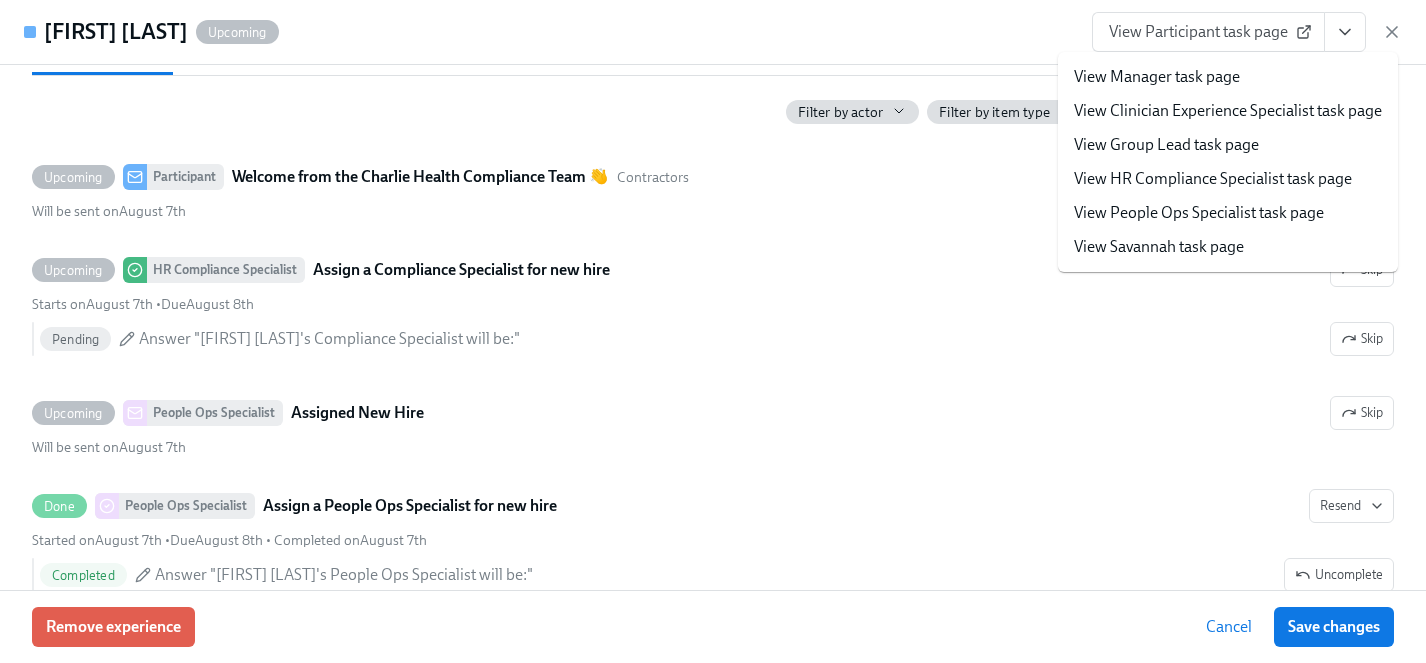 click on "View HR Compliance Specialist task page" at bounding box center (1213, 179) 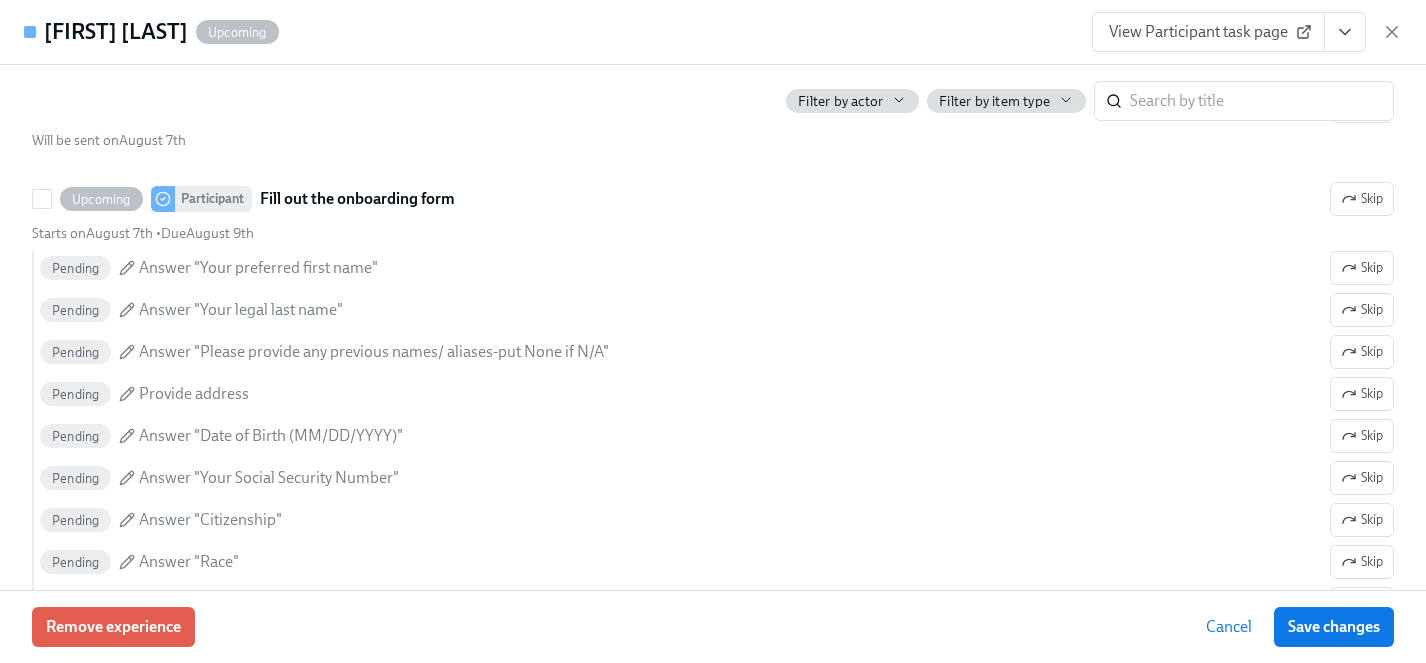 scroll, scrollTop: 1022, scrollLeft: 0, axis: vertical 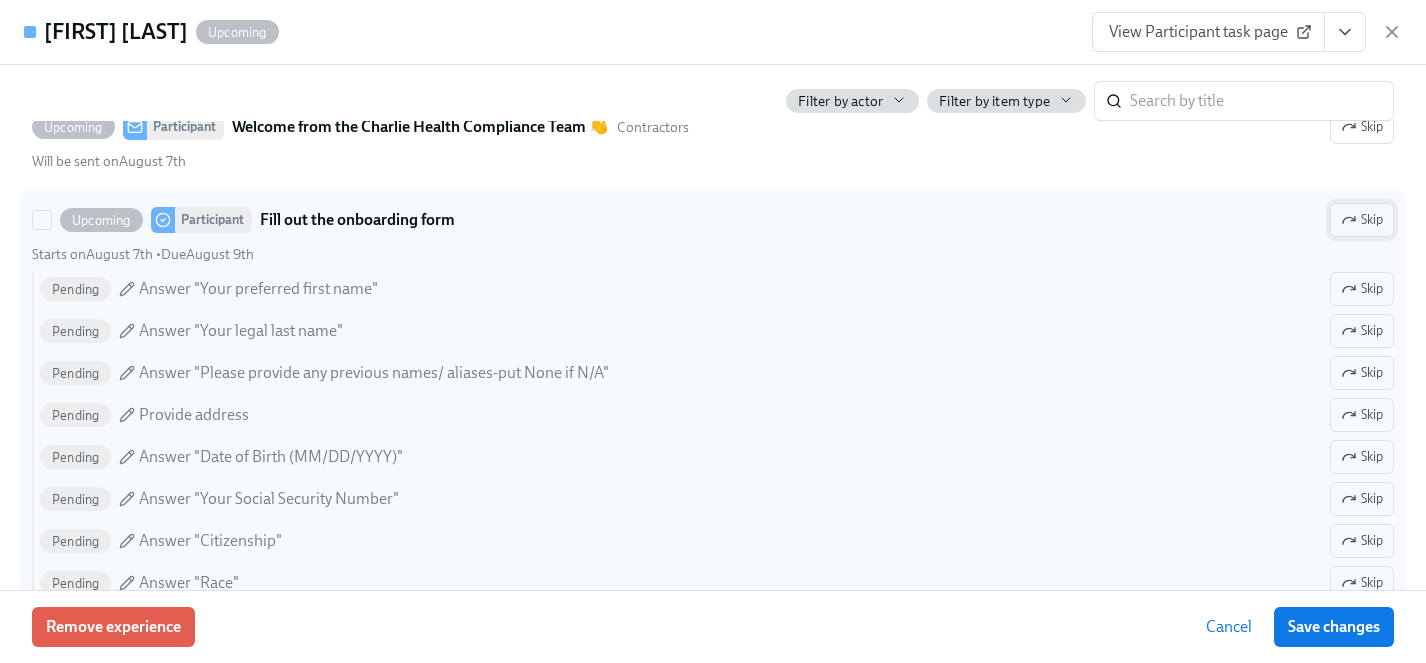 click on "Skip" at bounding box center (1362, 220) 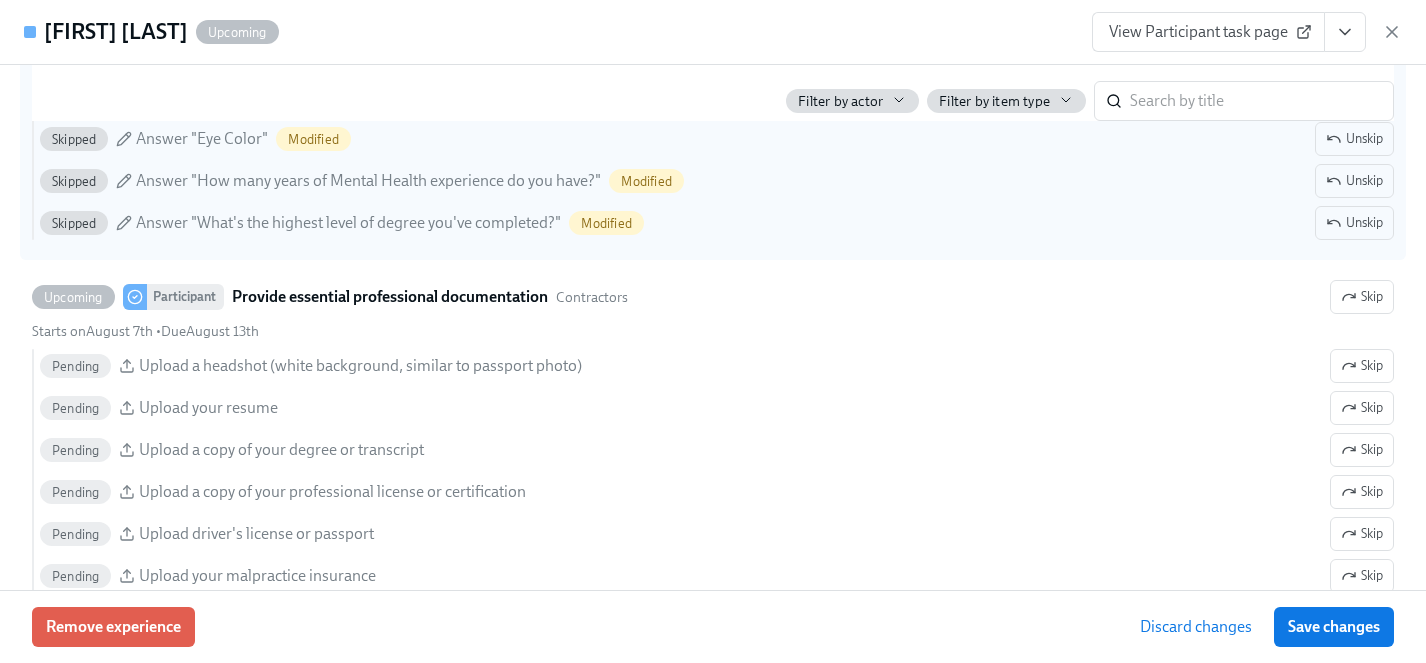 scroll, scrollTop: 1820, scrollLeft: 0, axis: vertical 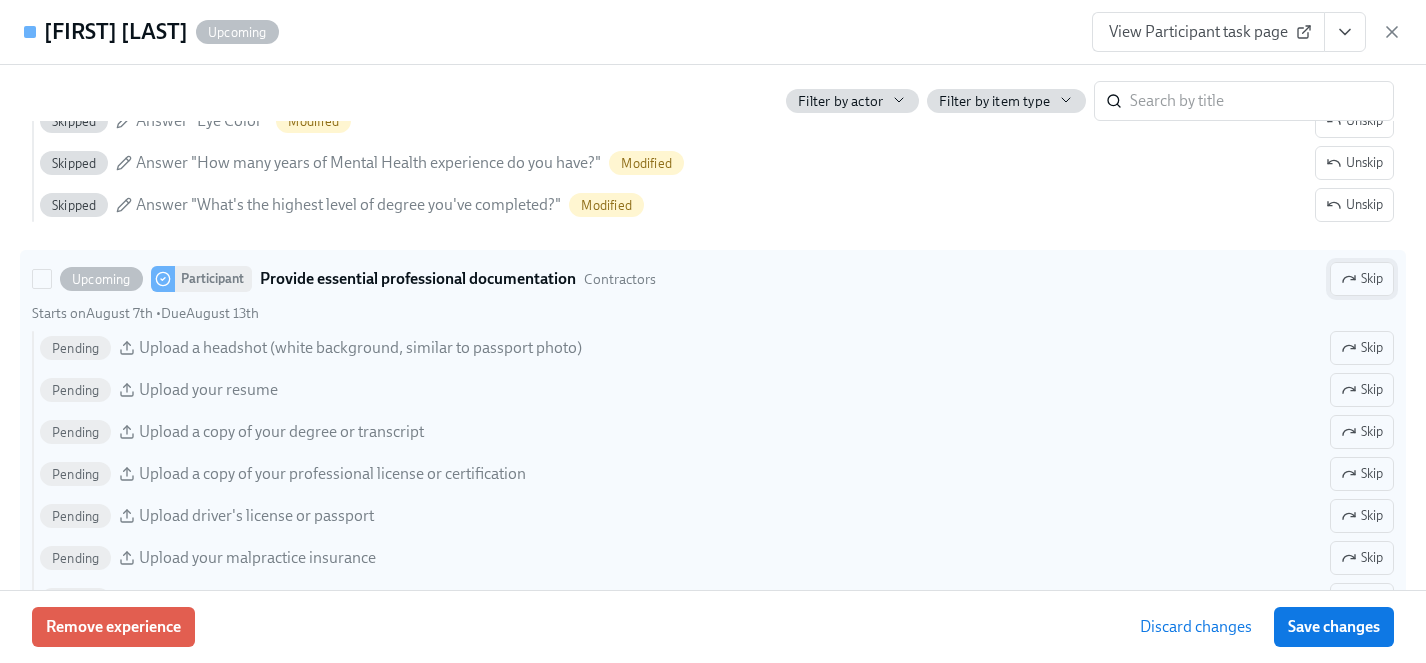 click on "Skip" at bounding box center (1362, 279) 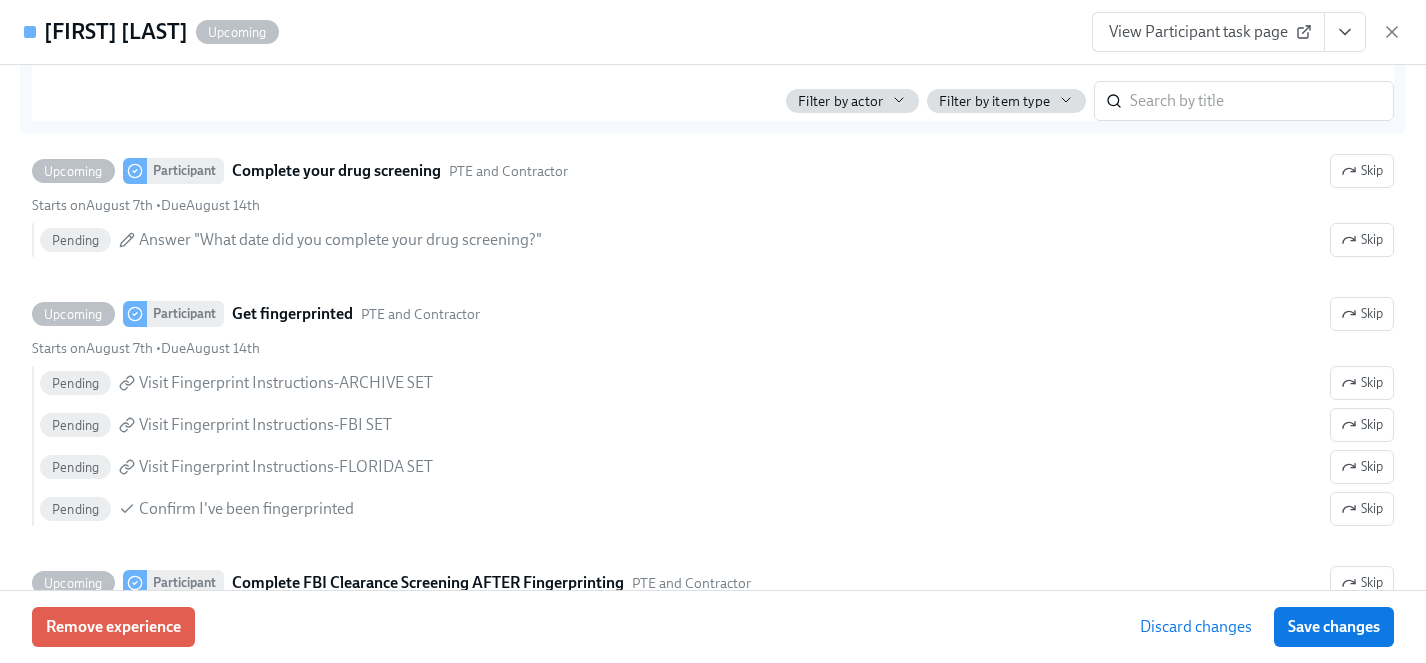 scroll, scrollTop: 2475, scrollLeft: 0, axis: vertical 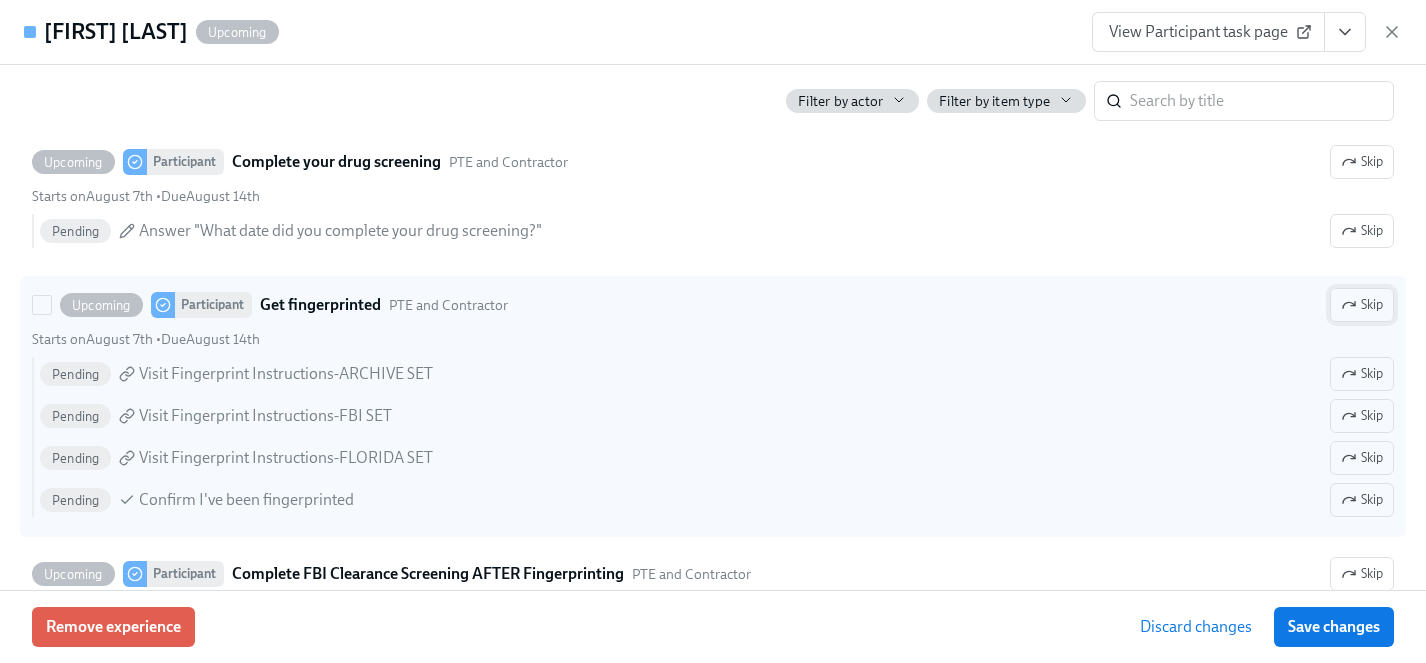click on "Skip" at bounding box center [1362, 305] 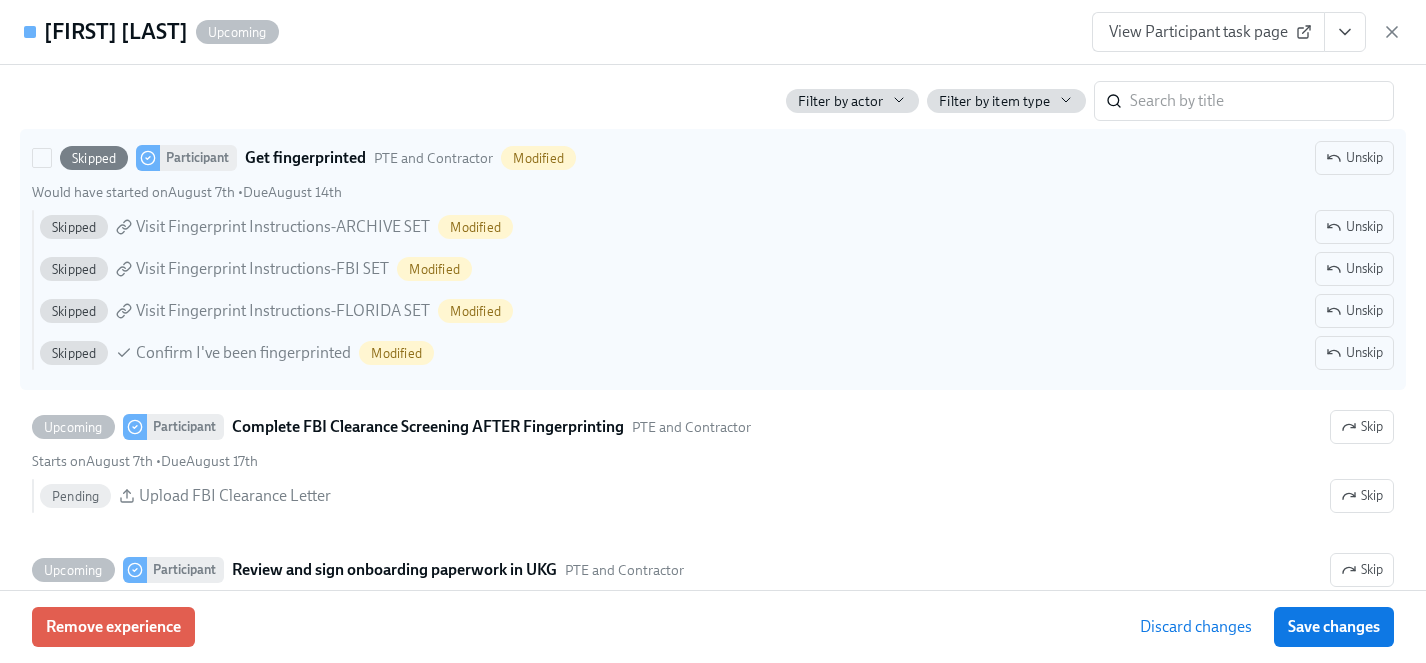 scroll, scrollTop: 2711, scrollLeft: 0, axis: vertical 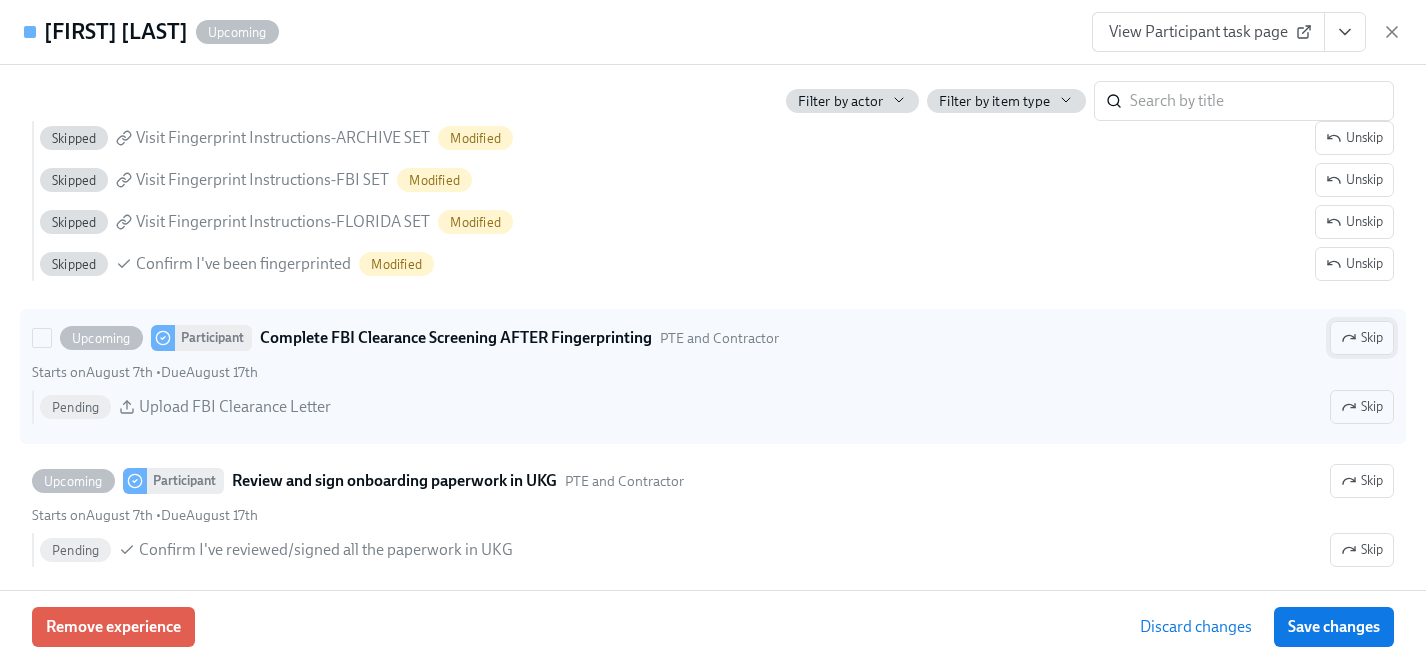 click on "Skip" at bounding box center (1362, 338) 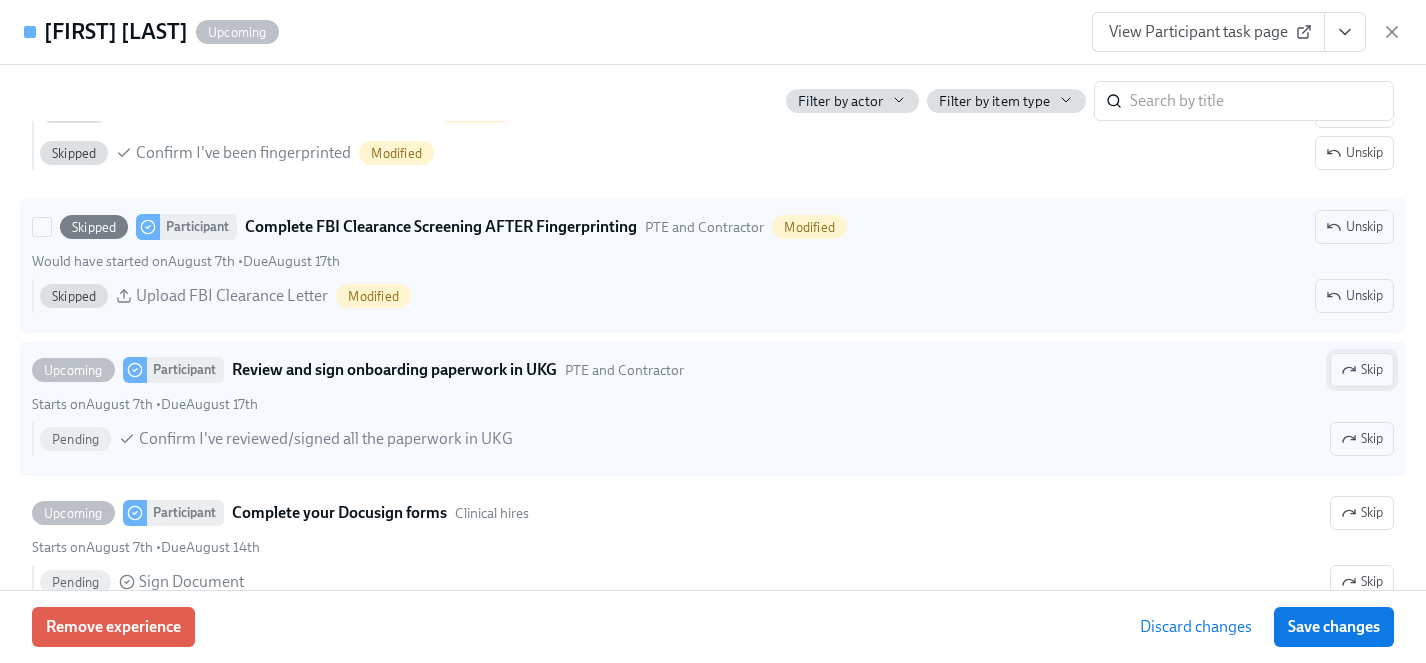 scroll, scrollTop: 2823, scrollLeft: 0, axis: vertical 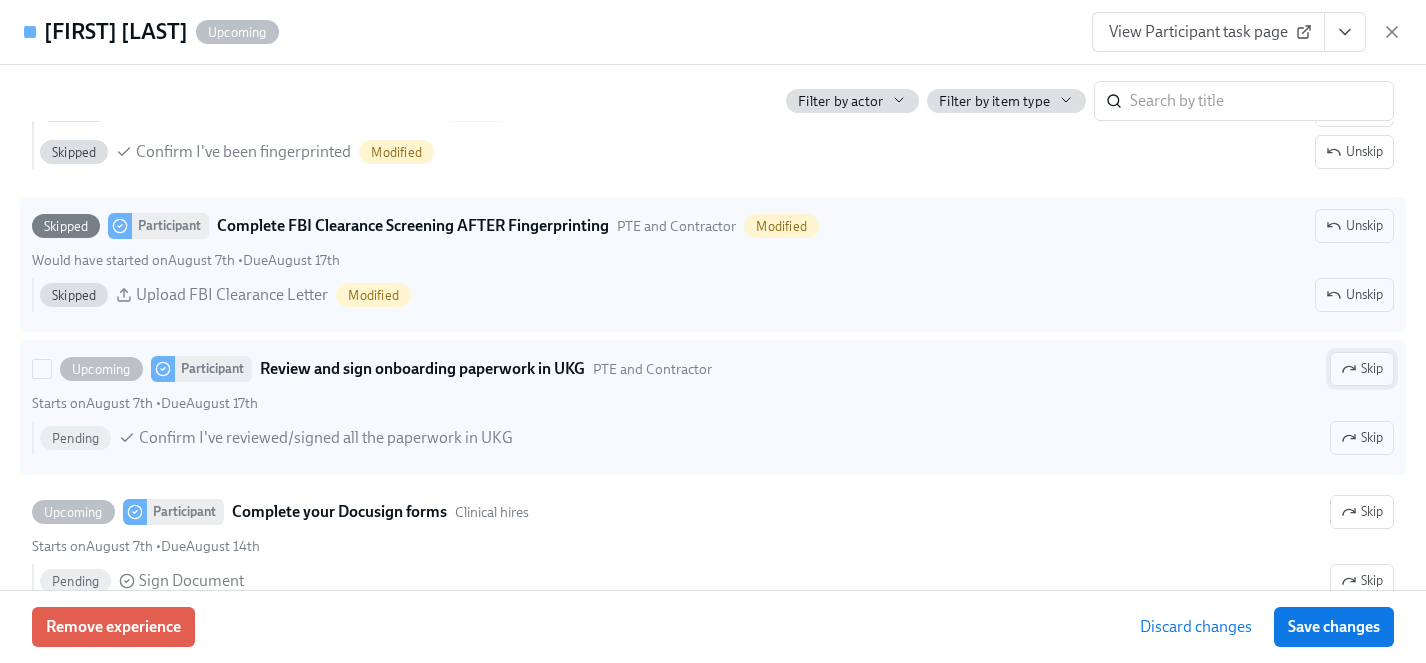 click on "Skip" at bounding box center [1362, 369] 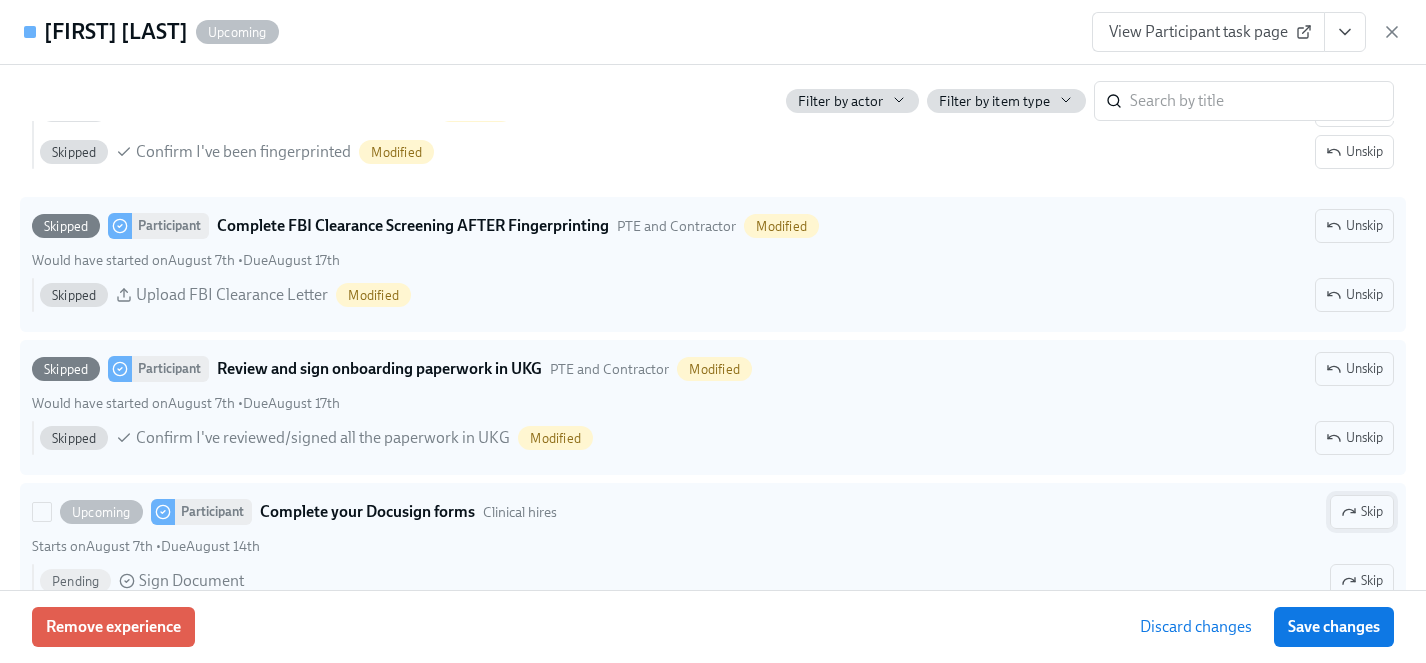 click on "Skip" at bounding box center (1362, 512) 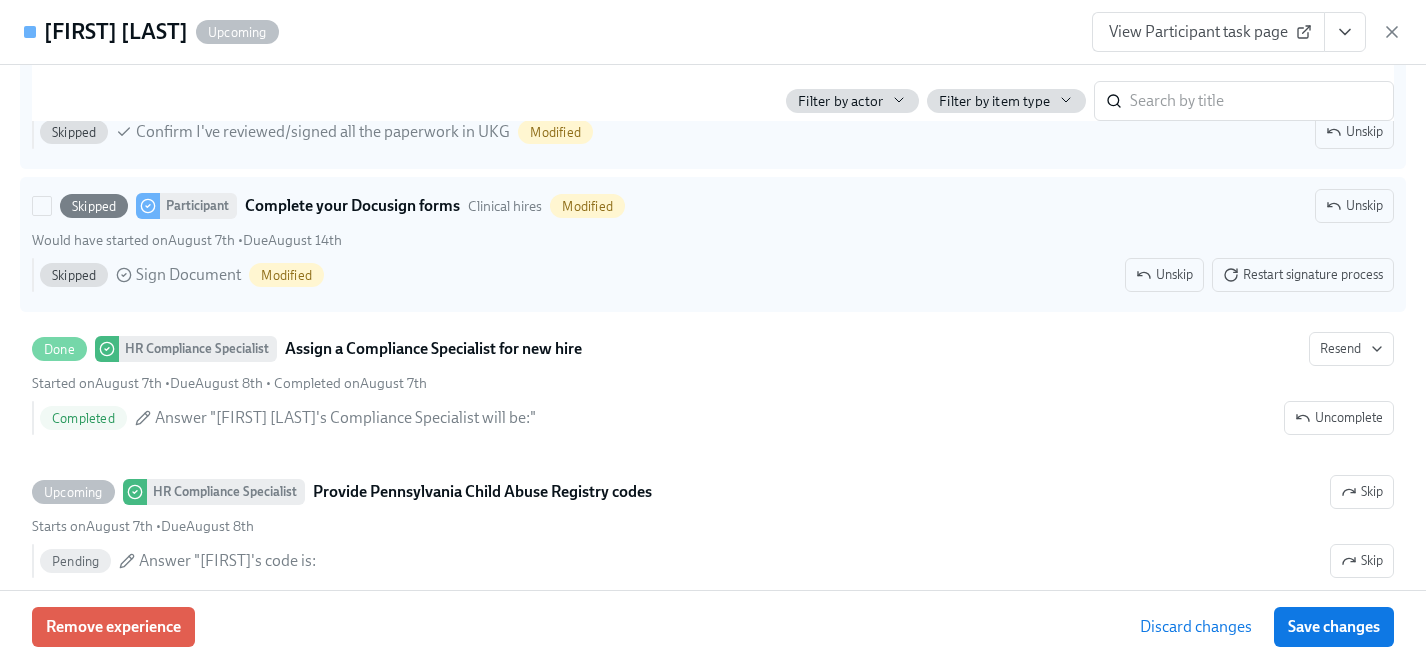 scroll, scrollTop: 3192, scrollLeft: 0, axis: vertical 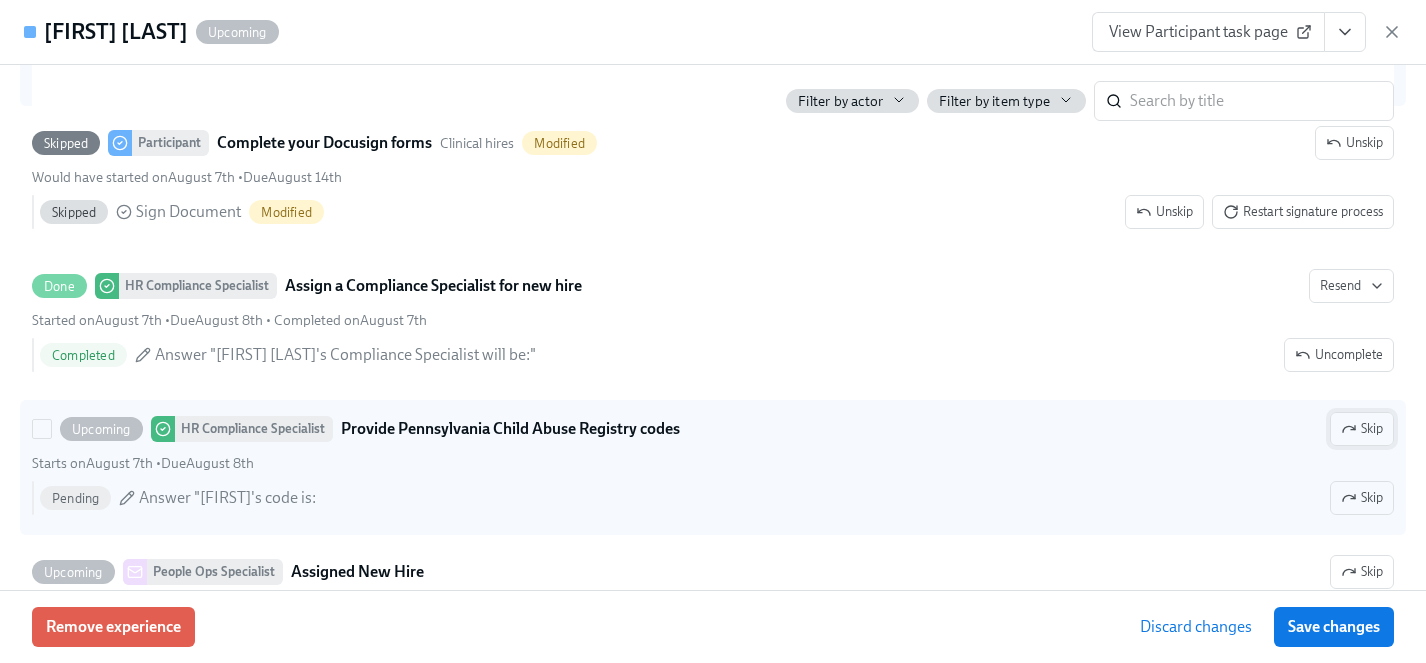 click on "Skip" at bounding box center [1362, 429] 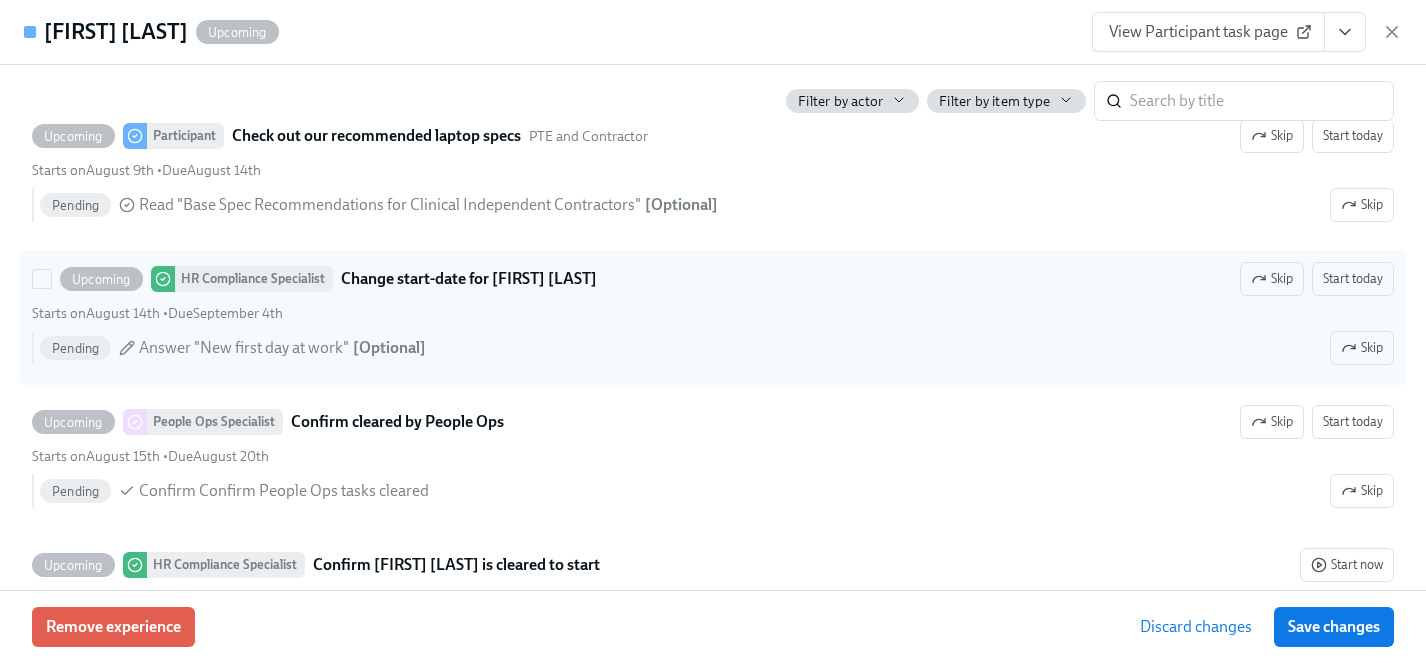 scroll, scrollTop: 4270, scrollLeft: 0, axis: vertical 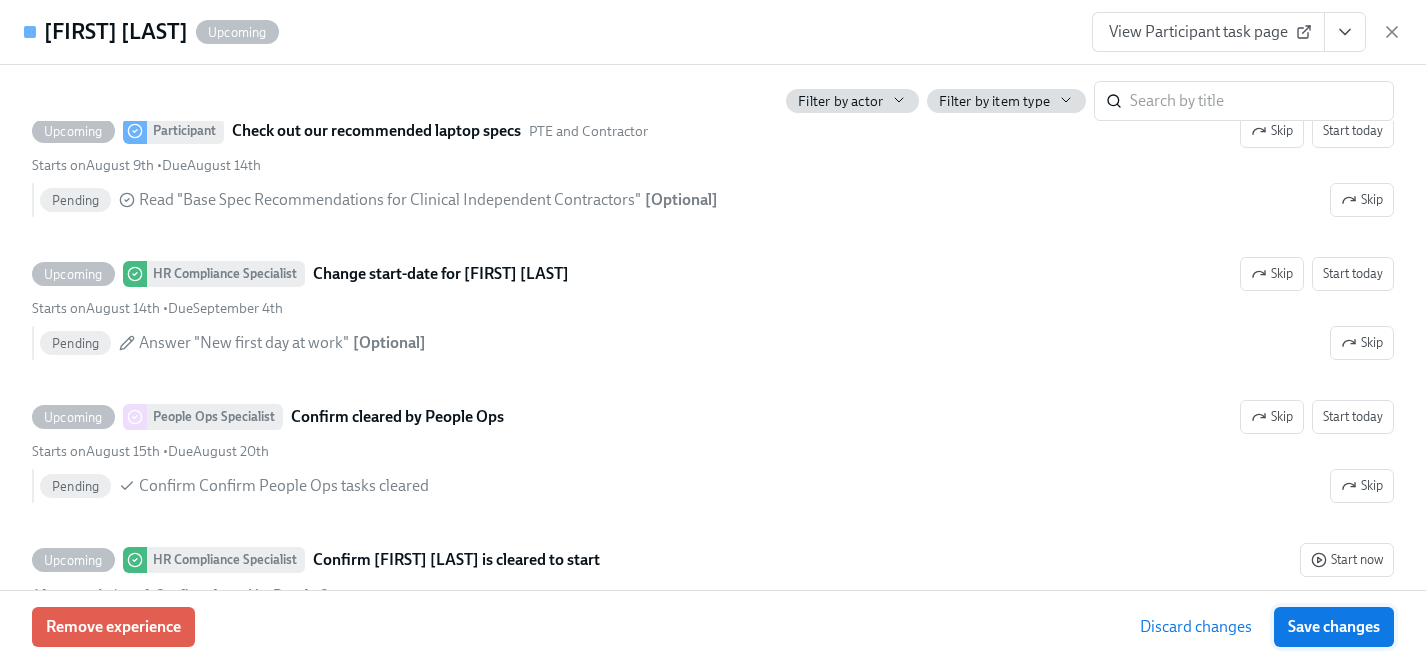 click on "Save changes" at bounding box center (1334, 627) 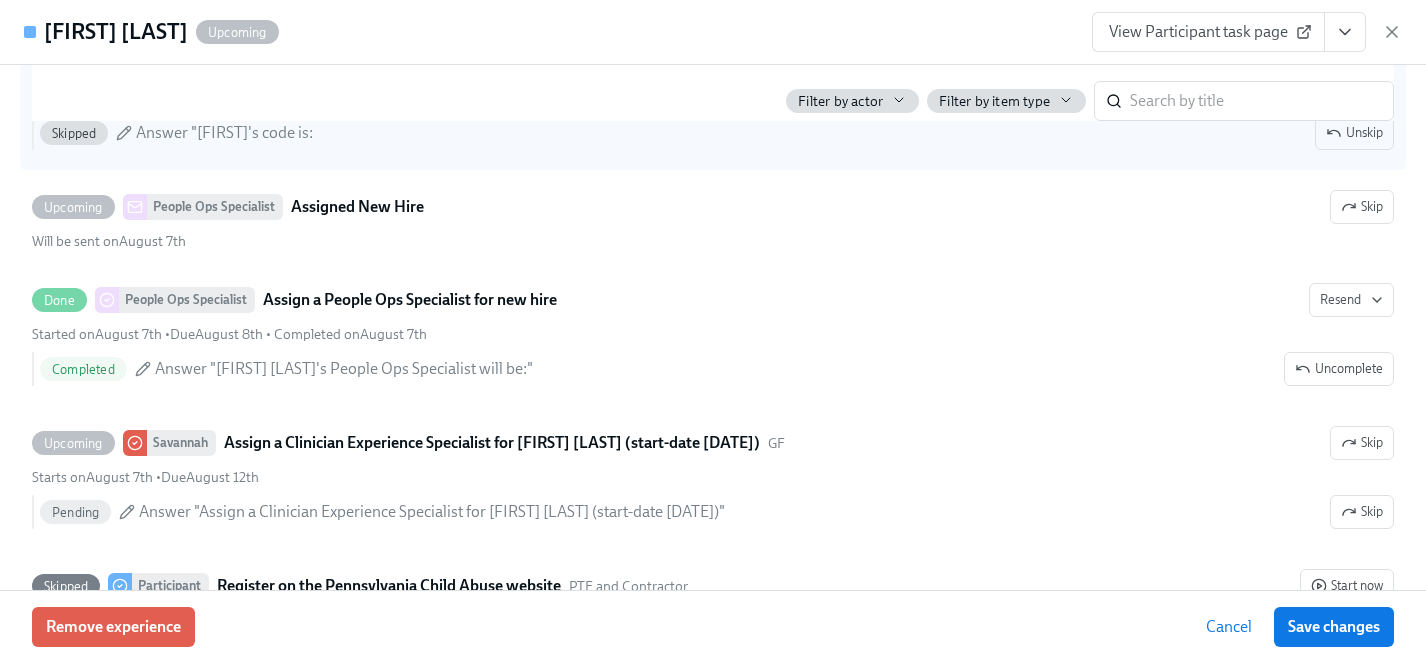 scroll, scrollTop: 3555, scrollLeft: 0, axis: vertical 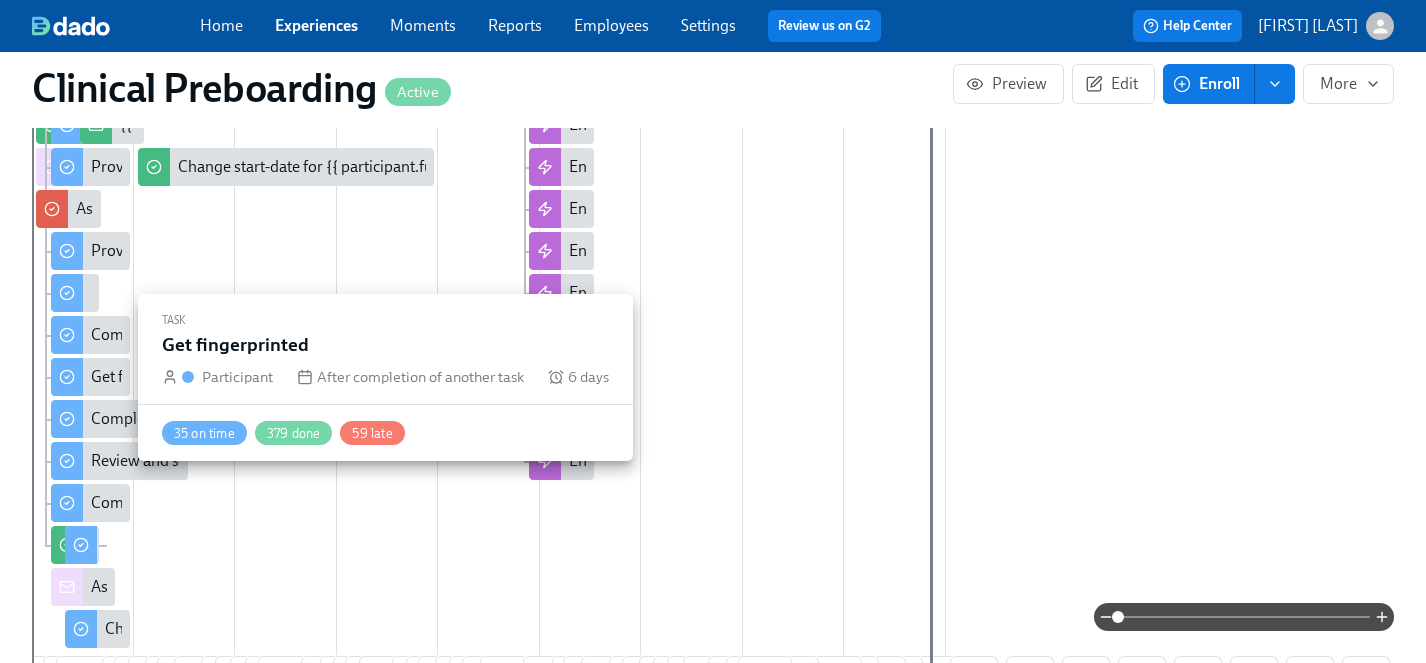 click on "Get fingerprinted" at bounding box center (150, 377) 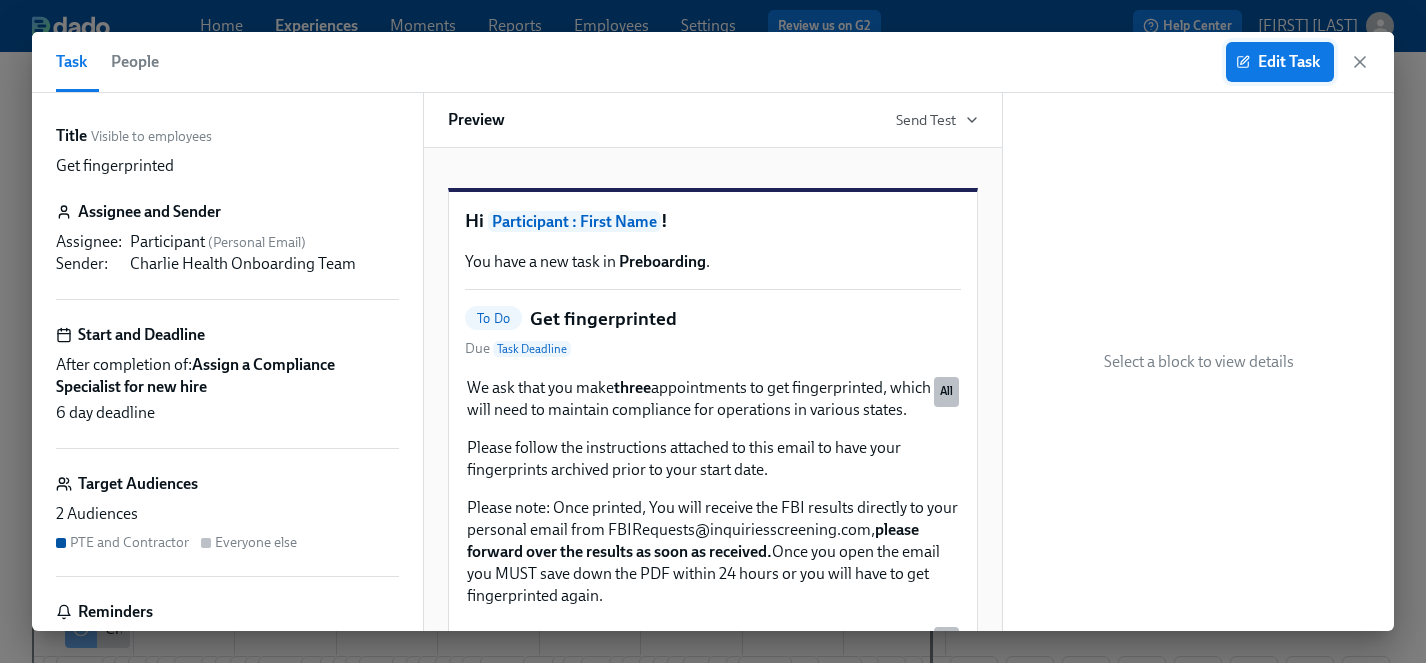 click on "Edit Task" at bounding box center (1280, 62) 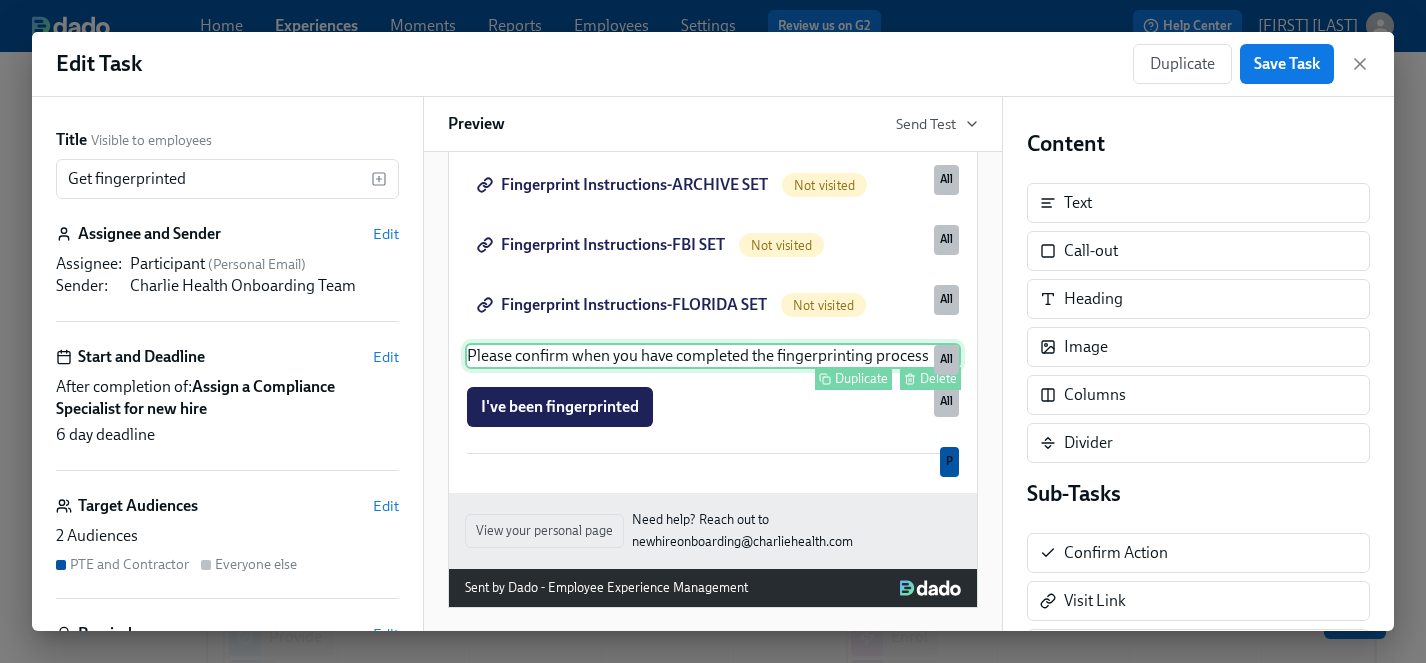 scroll, scrollTop: 536, scrollLeft: 0, axis: vertical 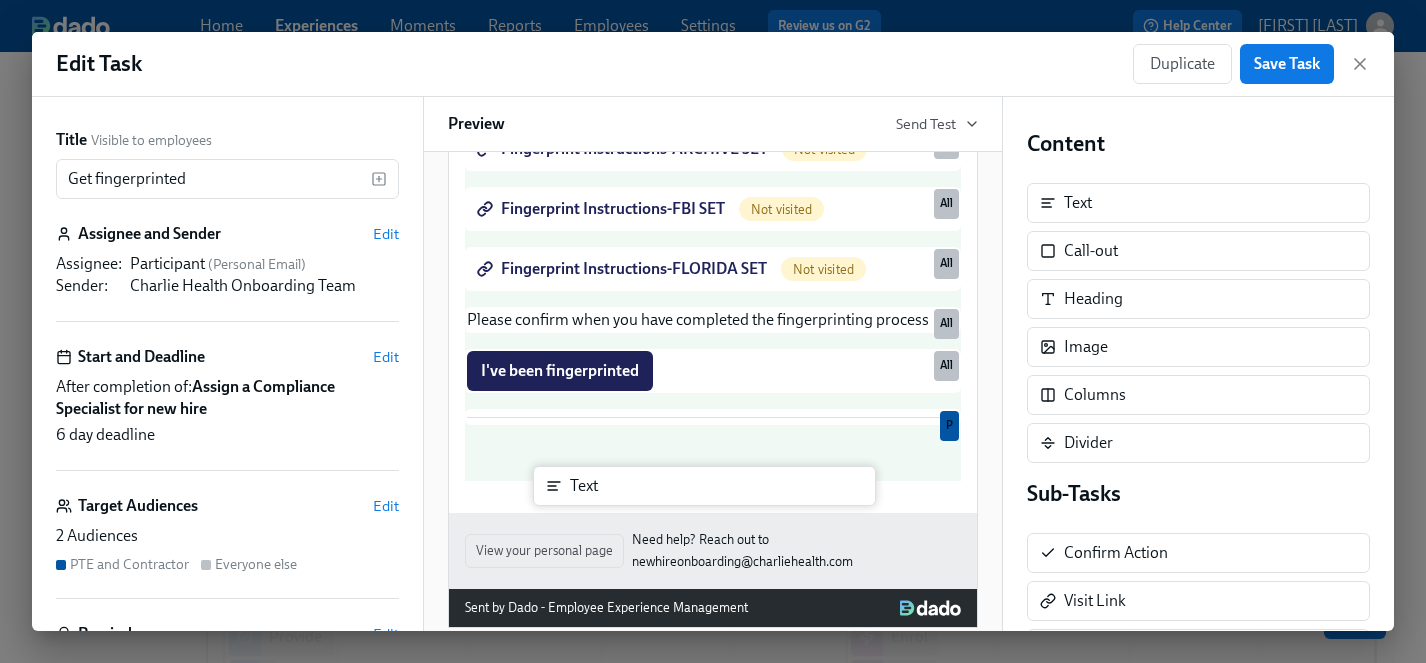 drag, startPoint x: 1187, startPoint y: 206, endPoint x: 692, endPoint y: 495, distance: 573.18933 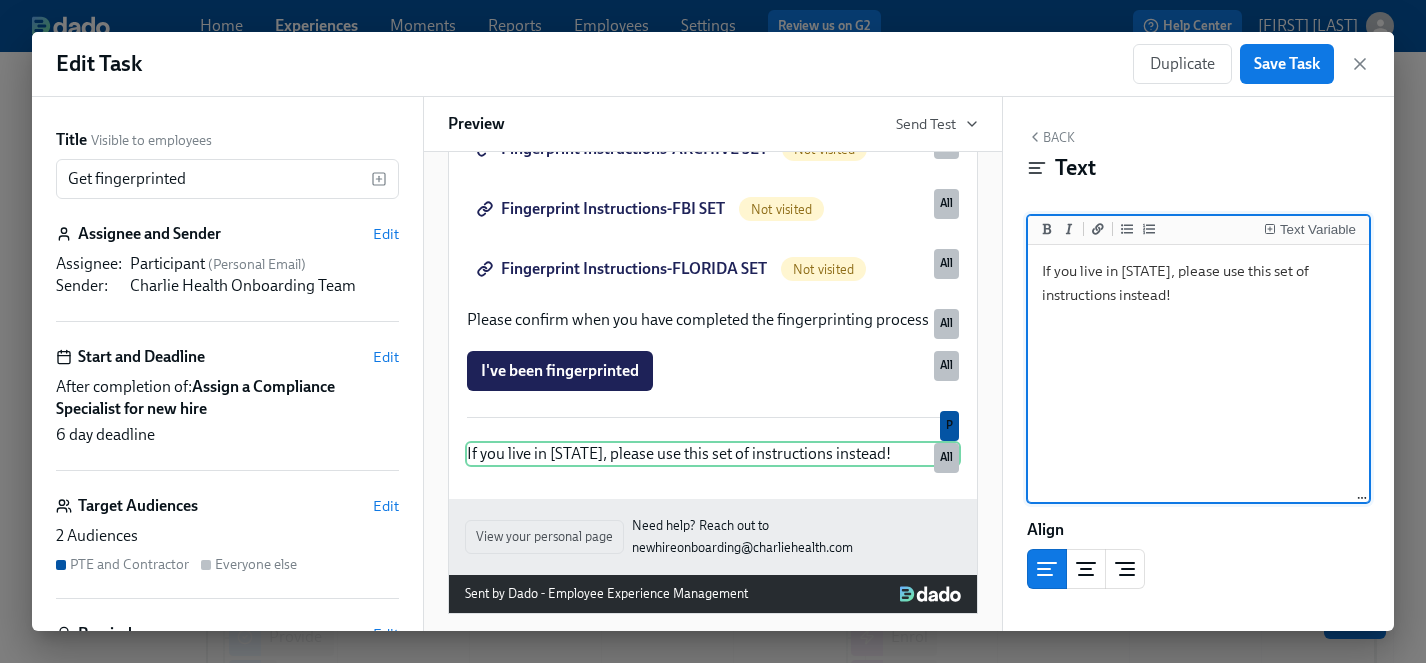 drag, startPoint x: 1177, startPoint y: 269, endPoint x: 1037, endPoint y: 265, distance: 140.05713 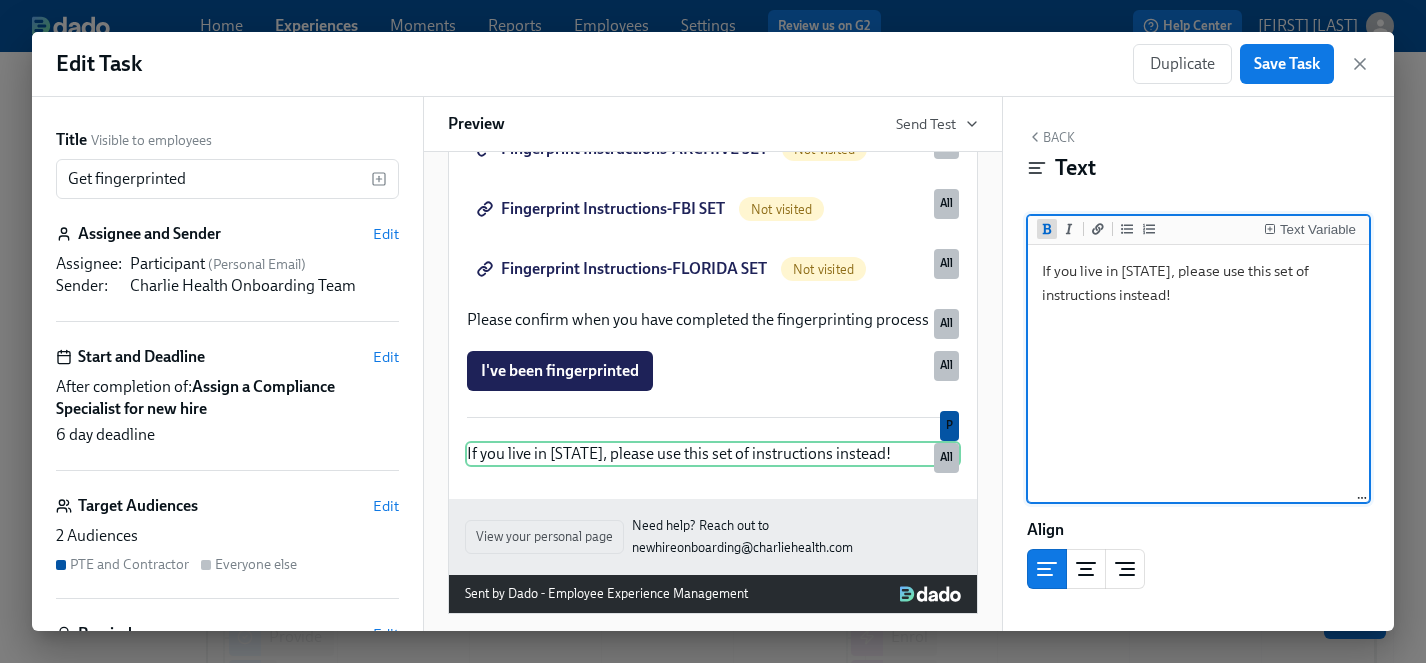 click 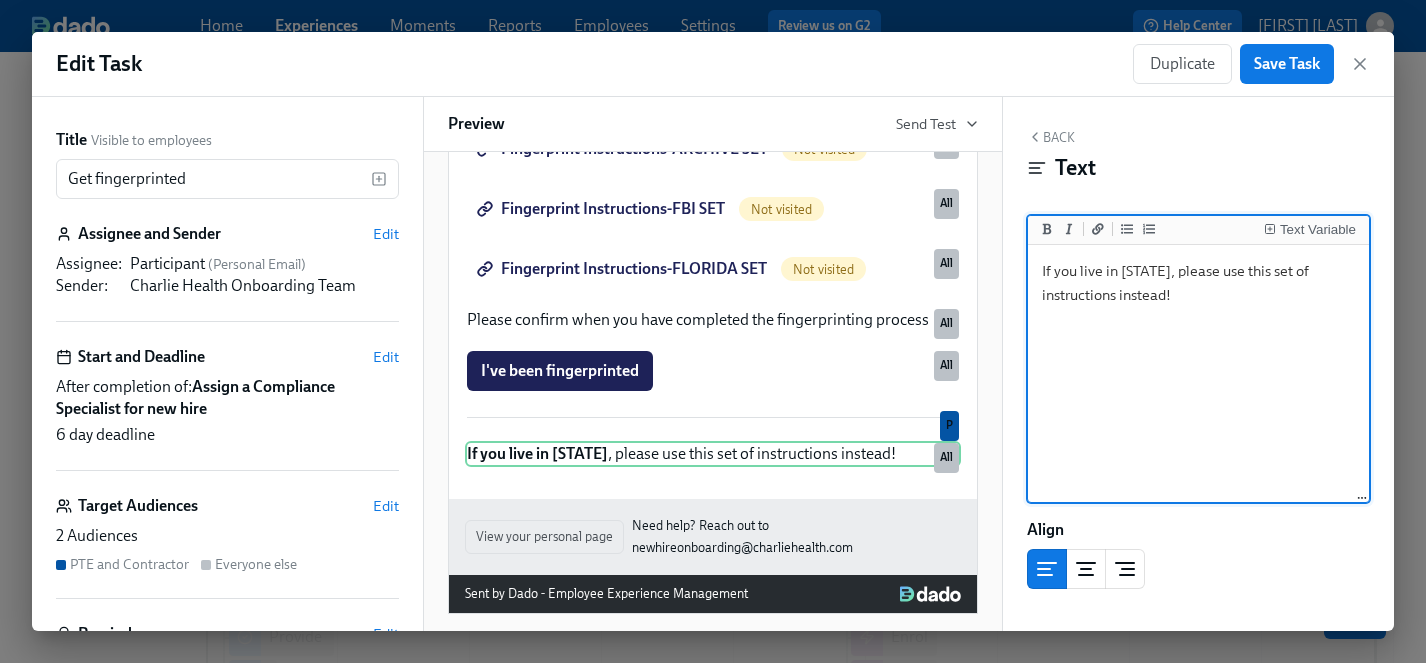 click on "If you live in [STATE], please use this set of instructions instead!" at bounding box center [1198, 374] 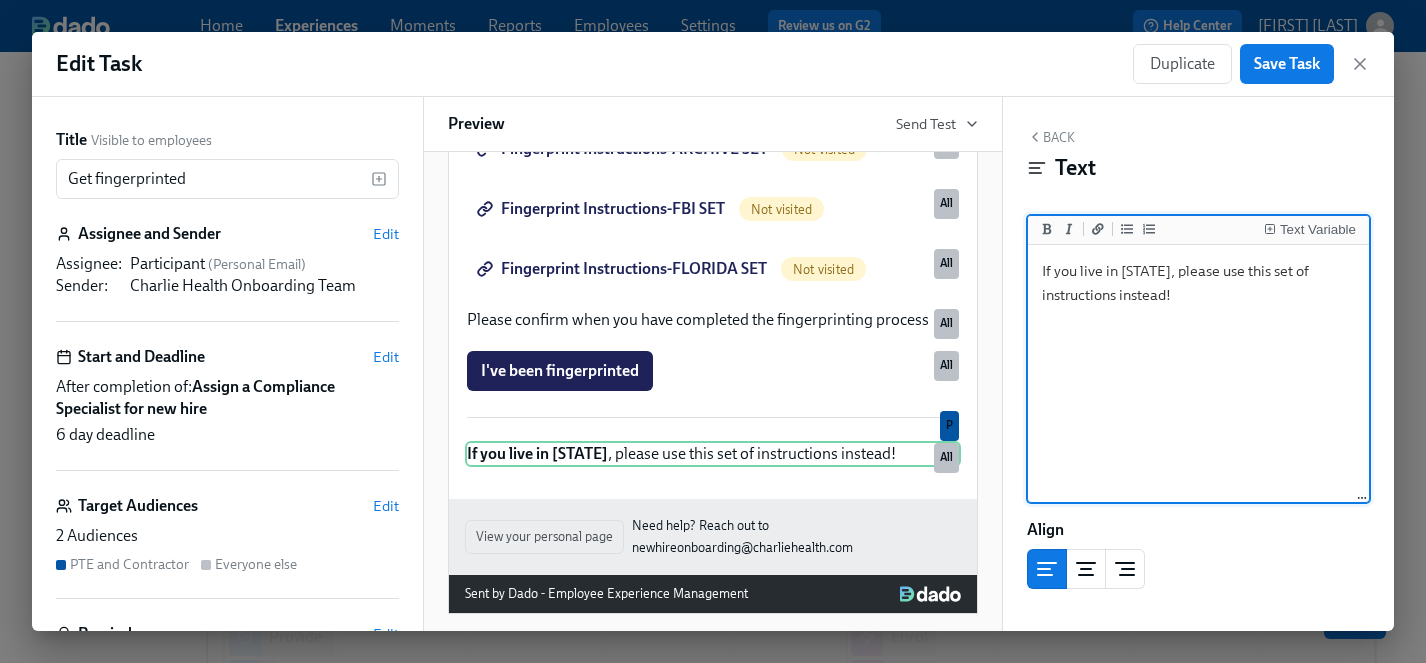 type on "If you live in [STATE], please use this set of instructions instead!" 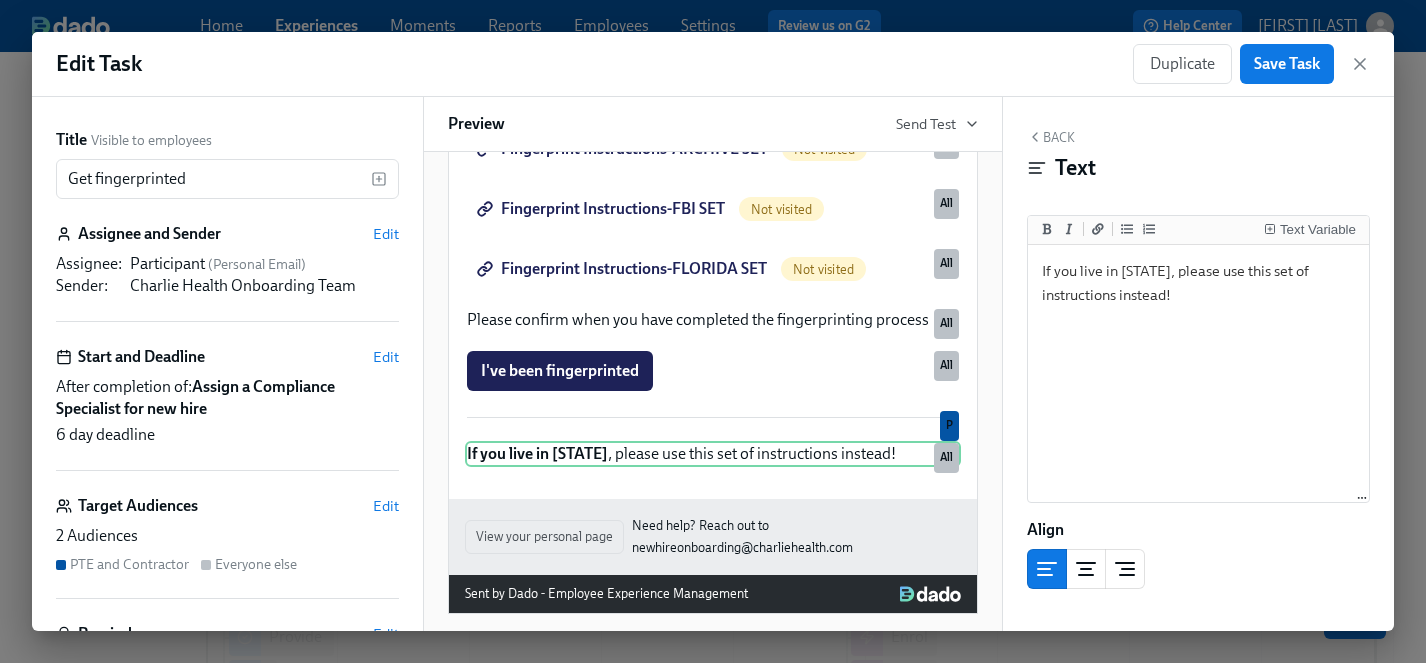 click on "Back" at bounding box center (1051, 137) 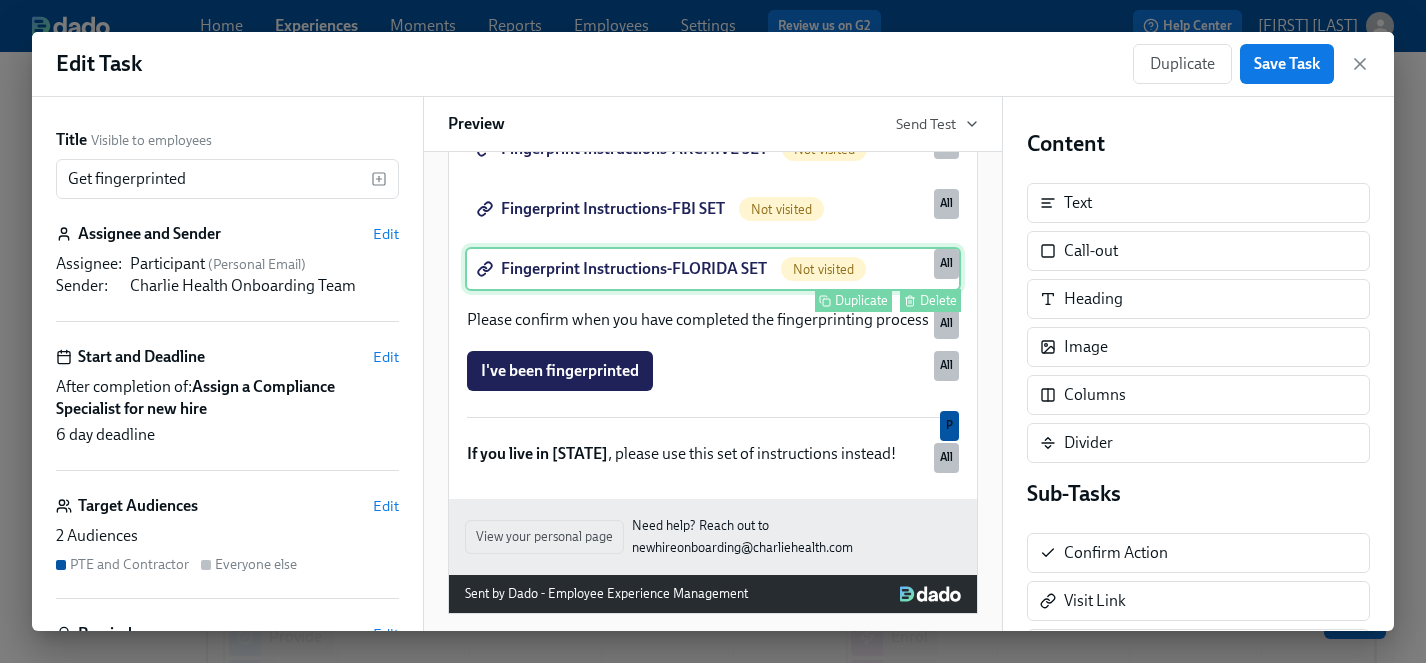 click on "Fingerprint Instructions-[STATE] SET Not visited   Duplicate   Delete All" at bounding box center [713, 269] 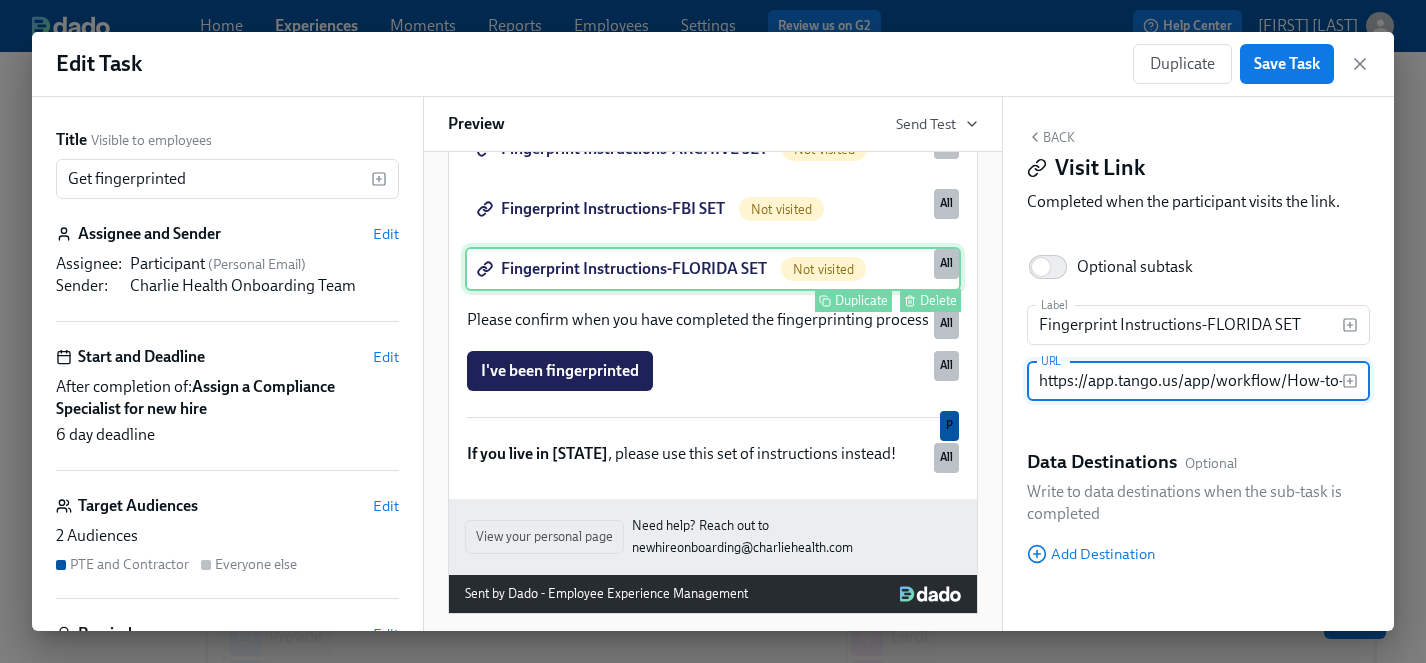 scroll, scrollTop: 0, scrollLeft: 643, axis: horizontal 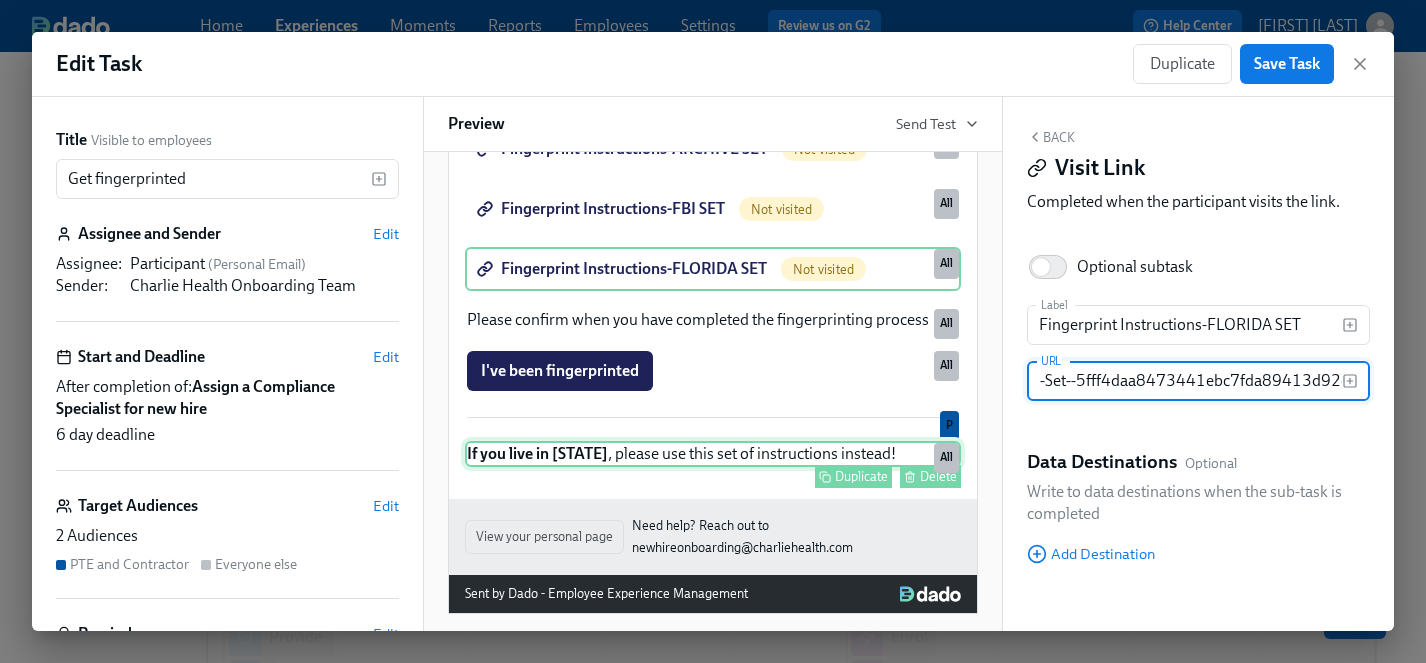 click on "If you live in [STATE] , please use this set of instructions instead! Duplicate Delete All" at bounding box center (713, 454) 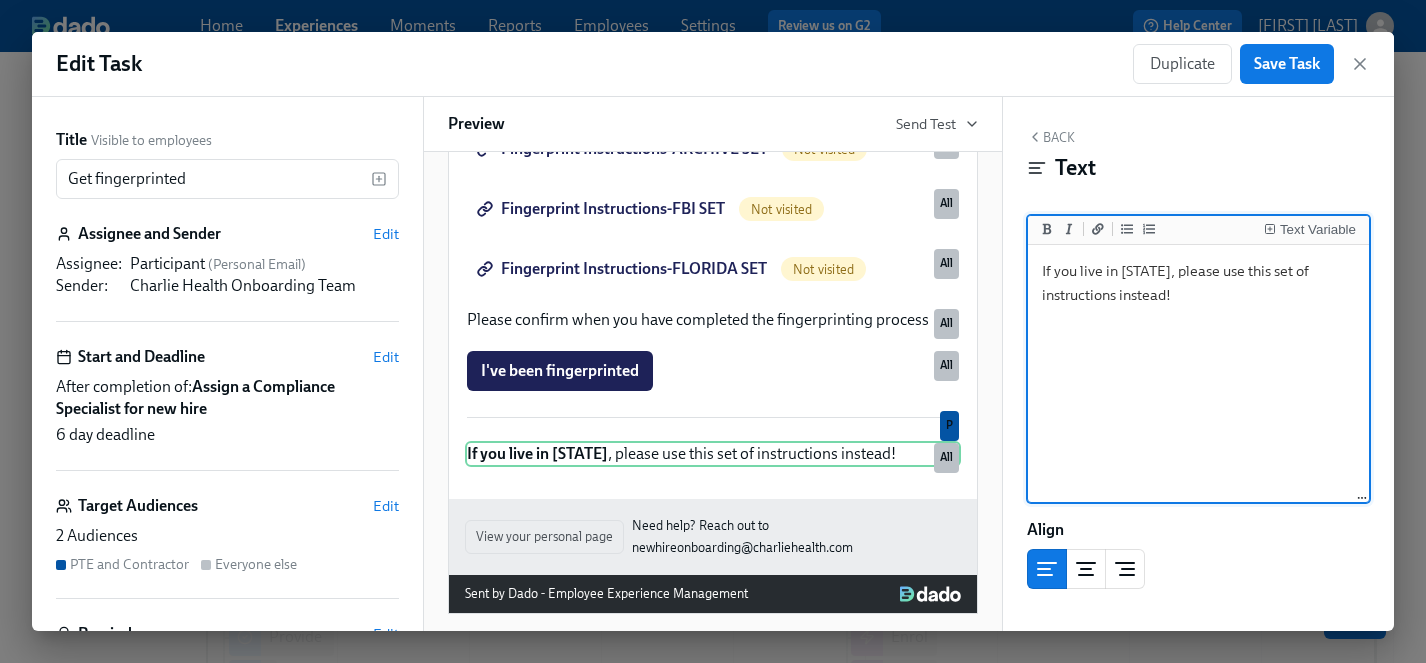 click on "Back" at bounding box center (1051, 137) 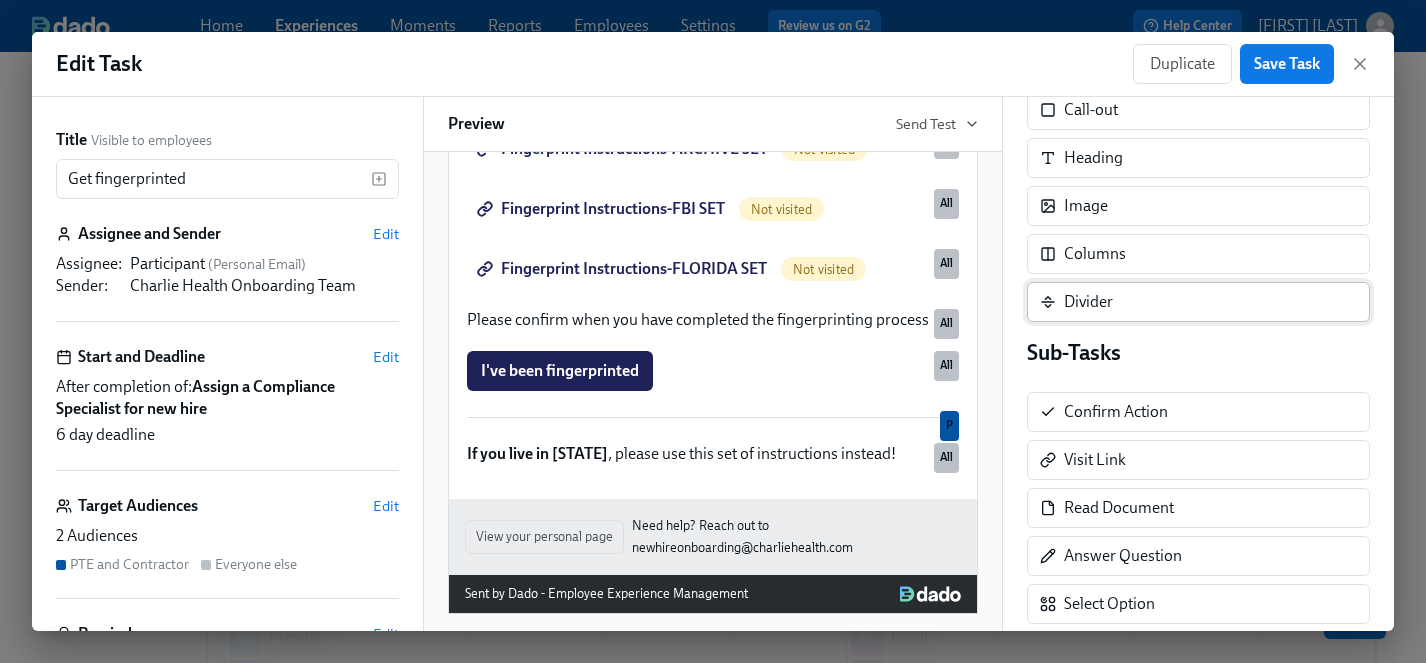 scroll, scrollTop: 142, scrollLeft: 0, axis: vertical 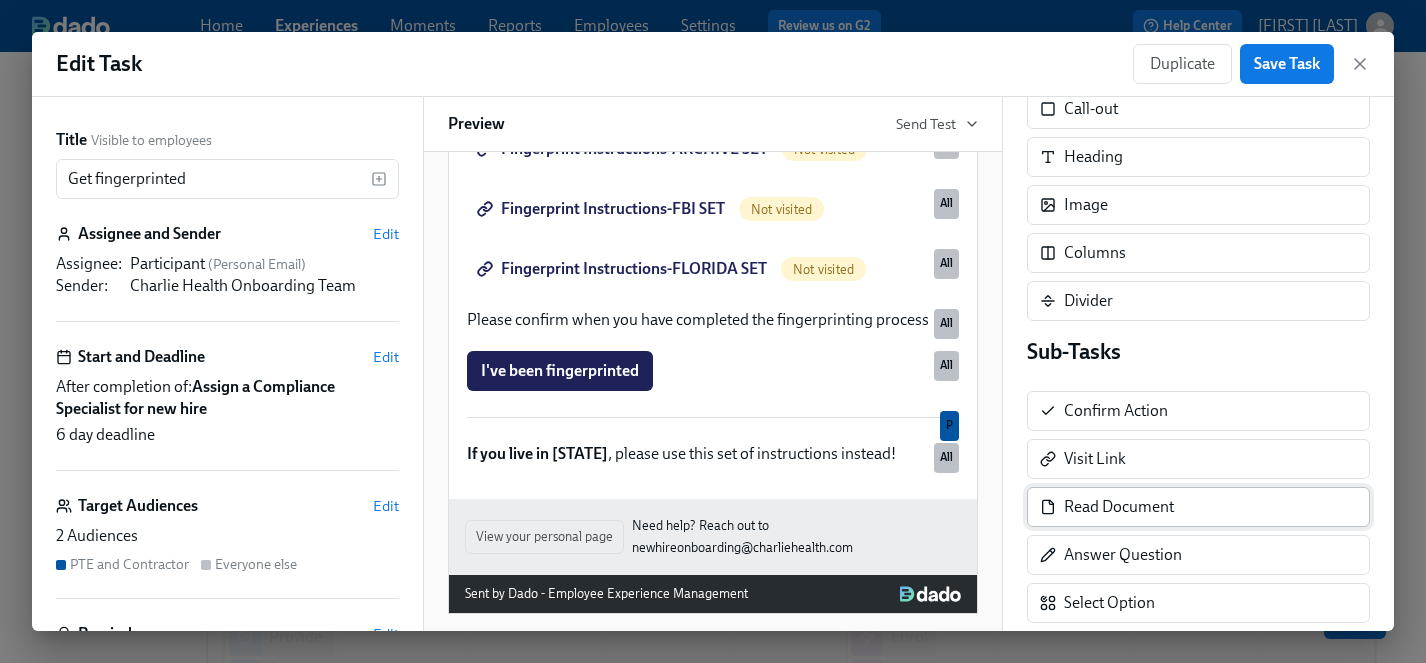 click on "Read Document" at bounding box center [1119, 507] 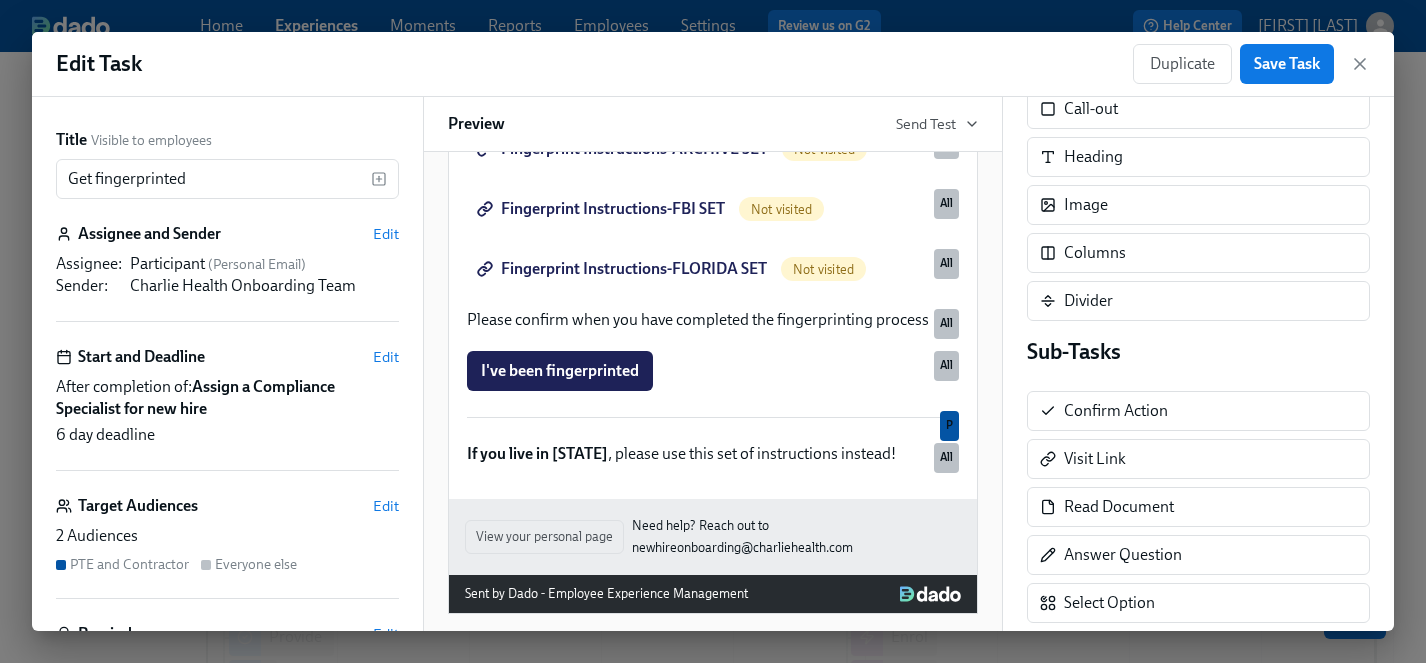 scroll, scrollTop: 143, scrollLeft: 0, axis: vertical 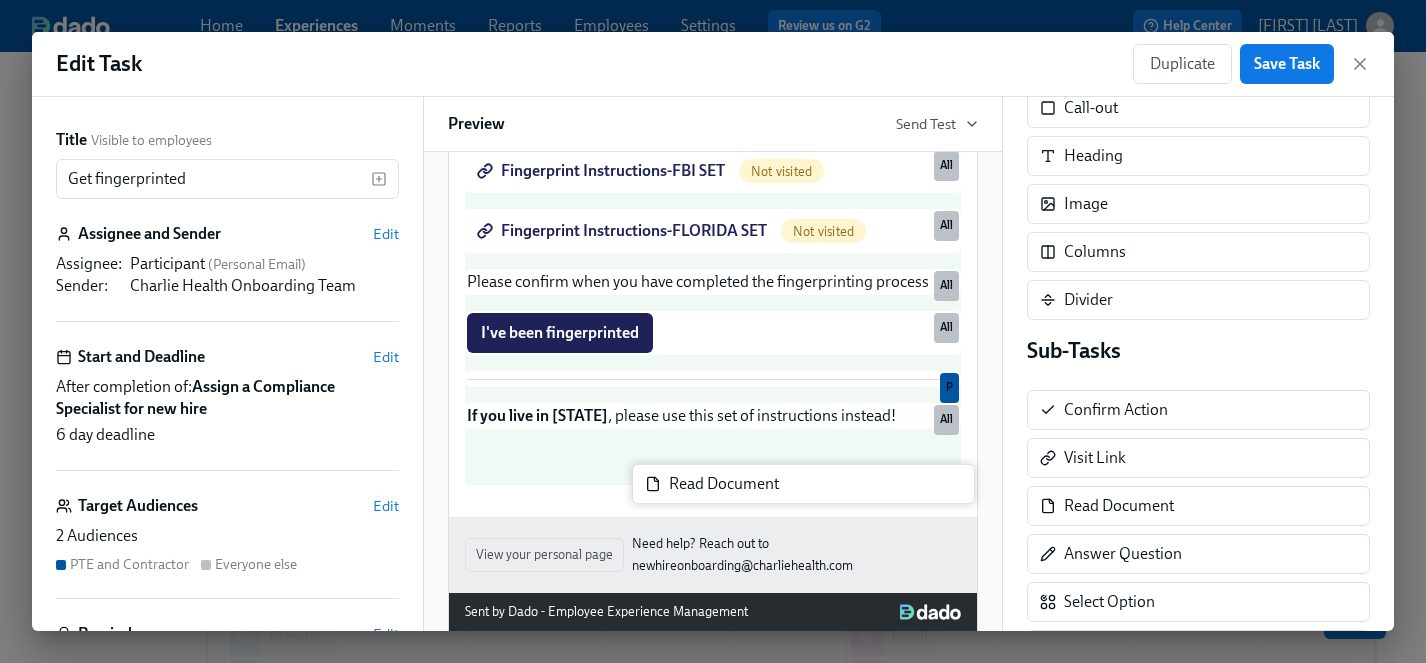 drag, startPoint x: 1159, startPoint y: 507, endPoint x: 752, endPoint y: 485, distance: 407.59415 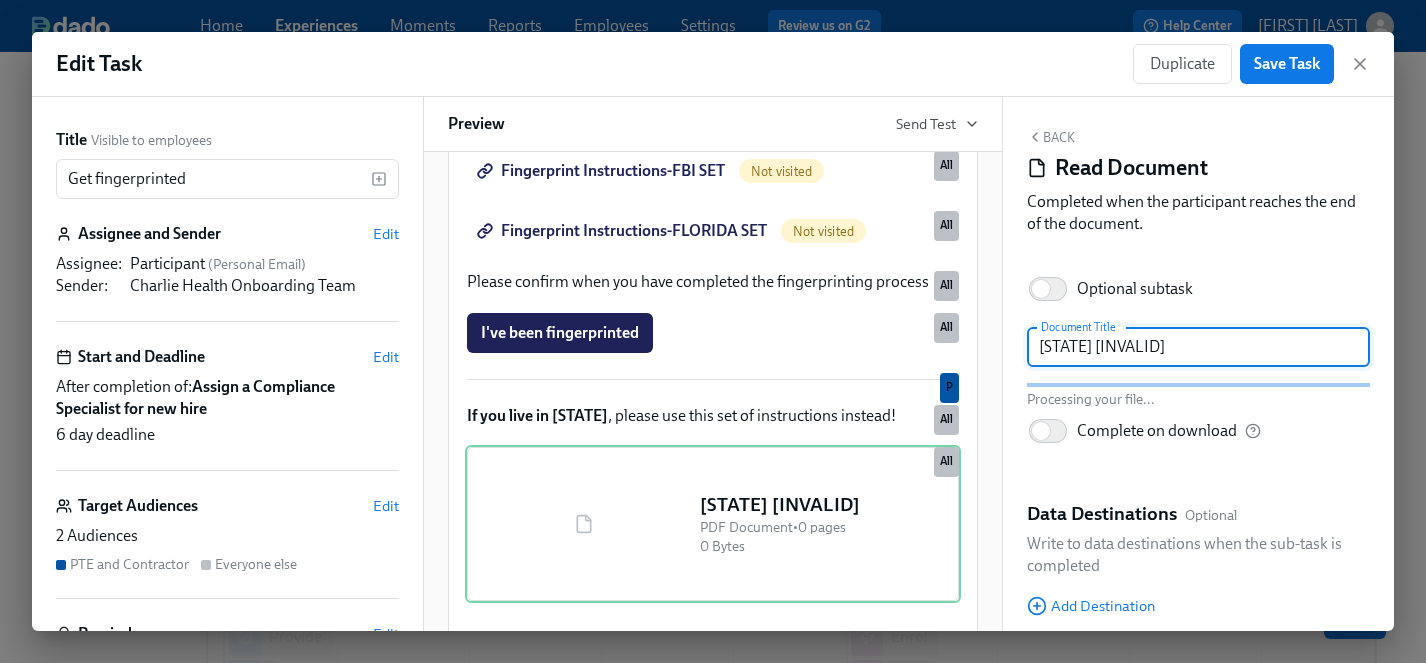 type on "[STATE] Print" 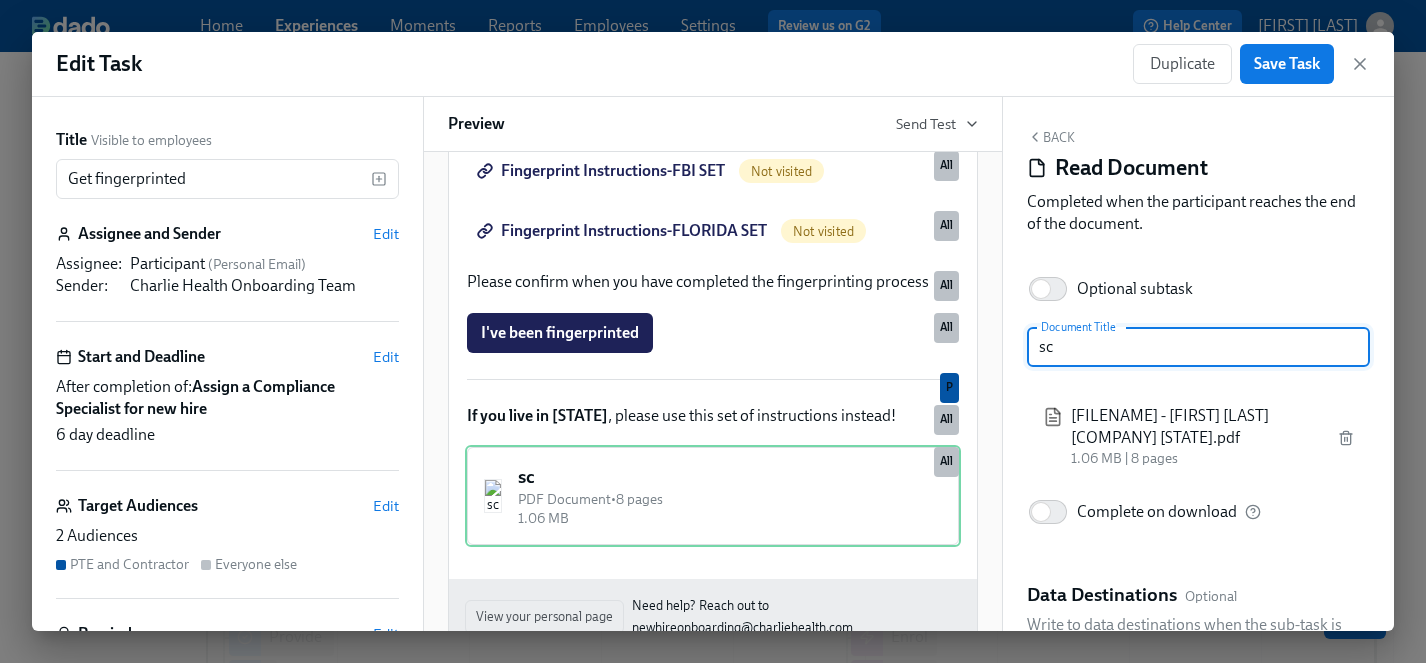 type on "s" 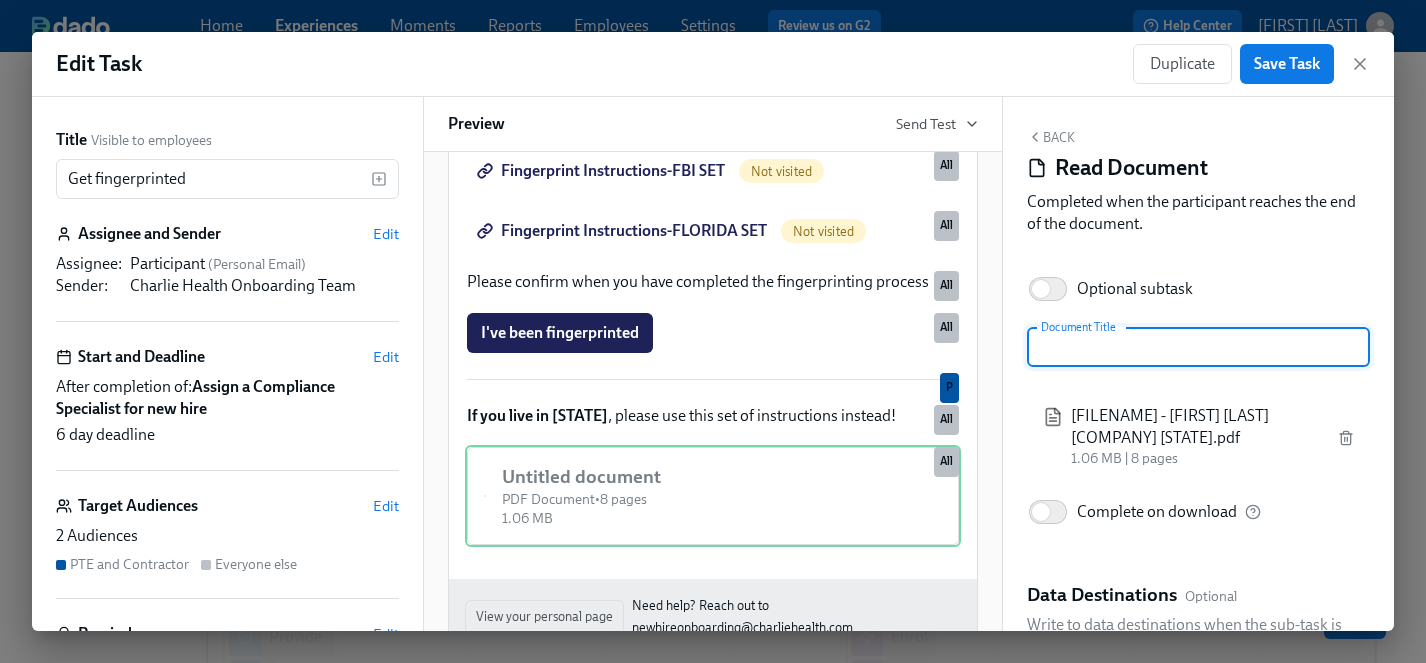 click at bounding box center (1198, 347) 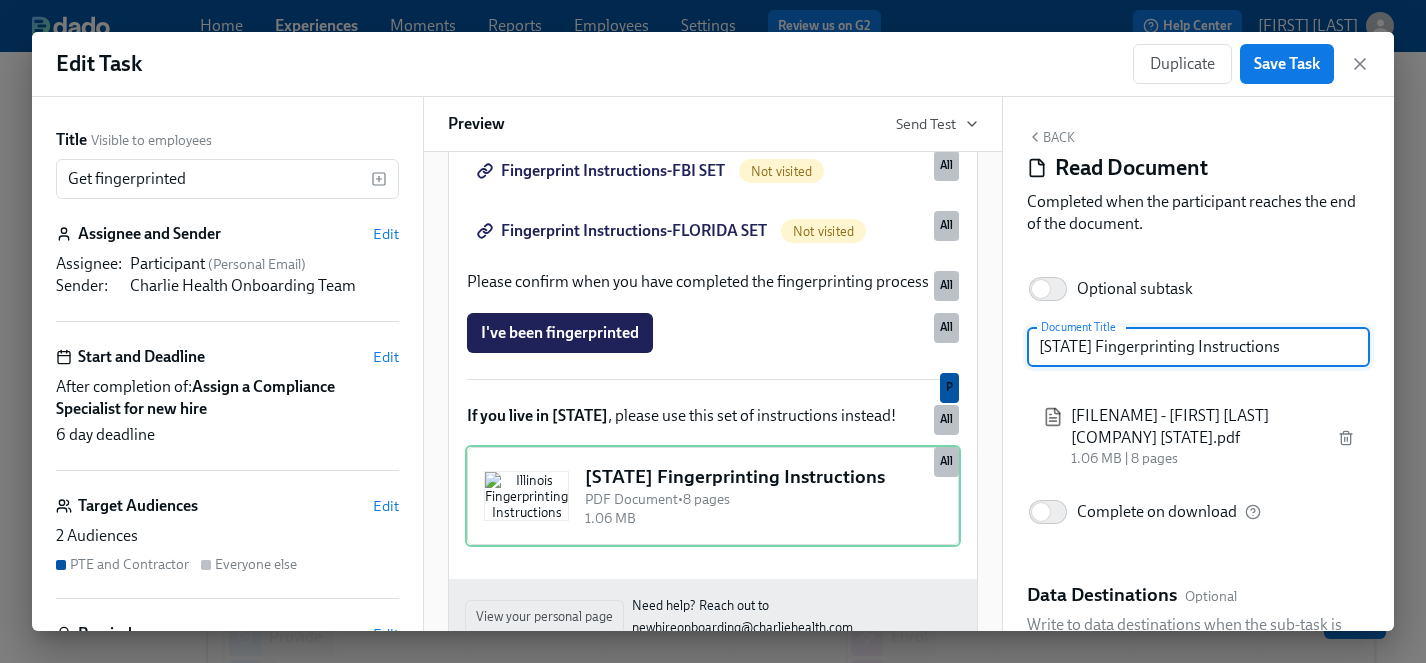 type on "[STATE] Fingerprinting Instructions" 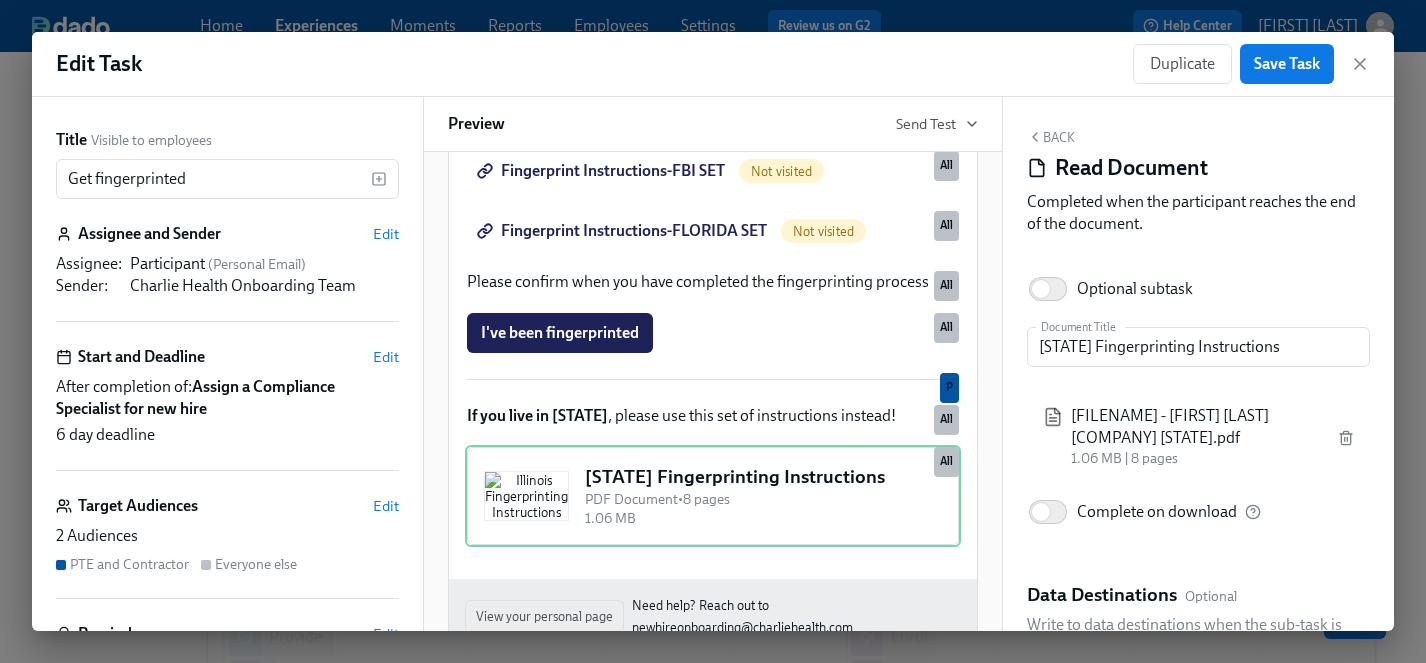 click on "[FIRST] [LAST]" at bounding box center [1198, 364] 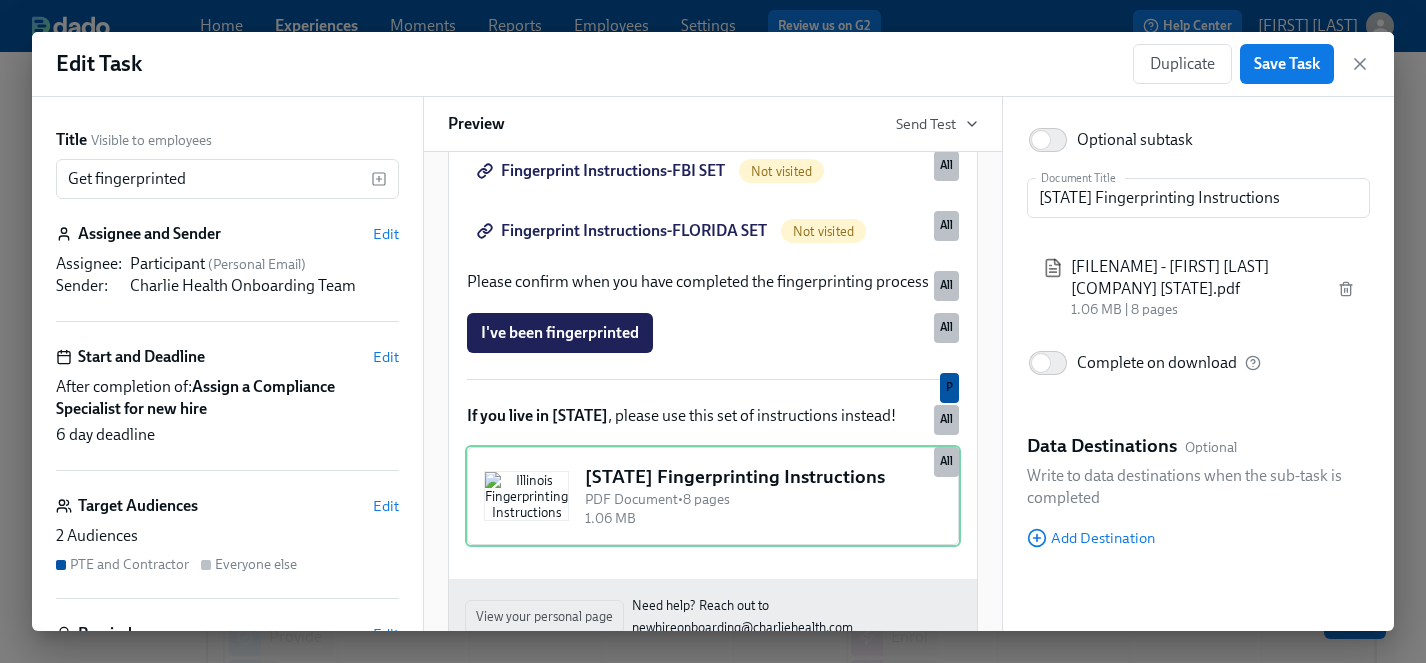 scroll, scrollTop: 170, scrollLeft: 0, axis: vertical 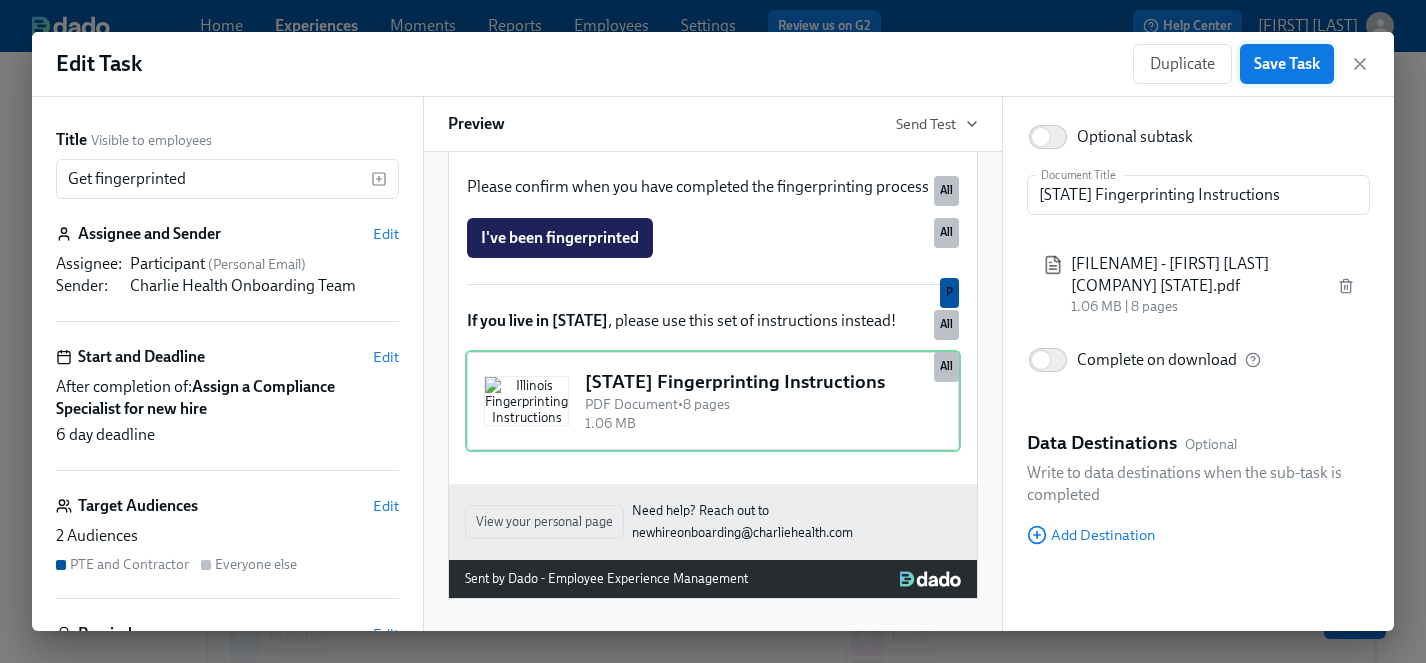 click on "Save Task" at bounding box center [1287, 64] 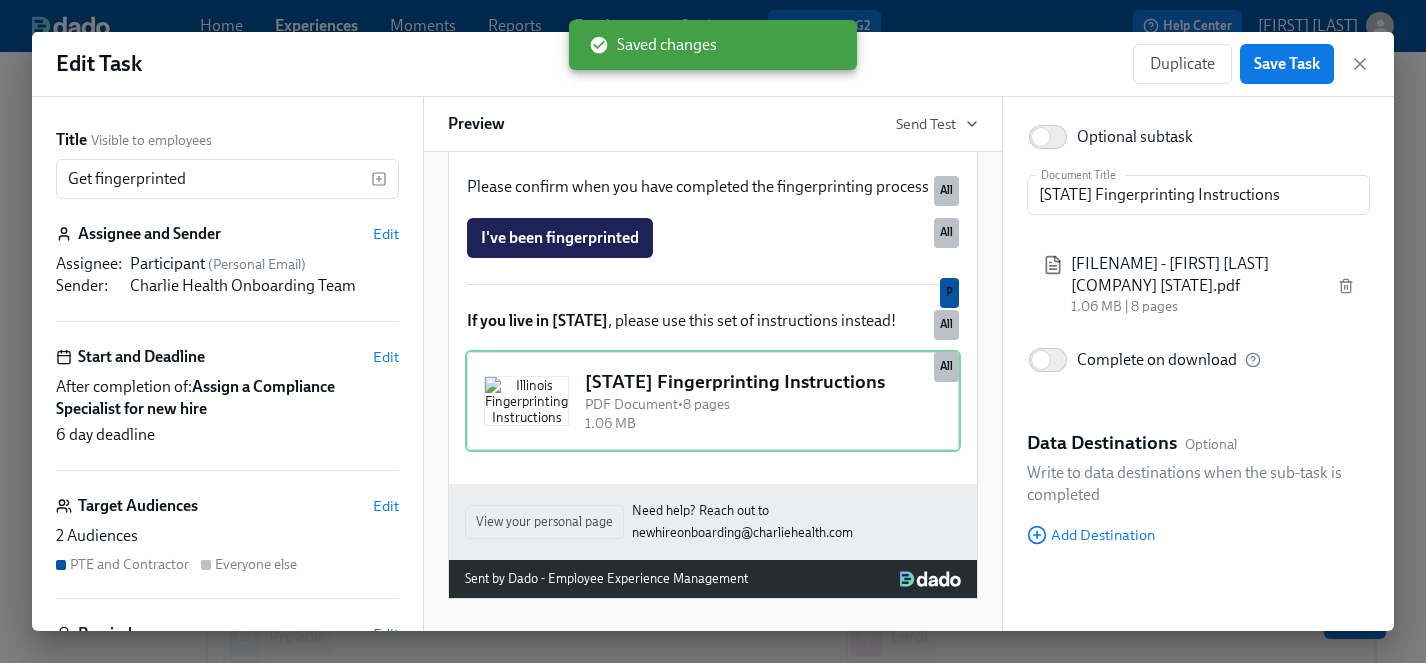 click 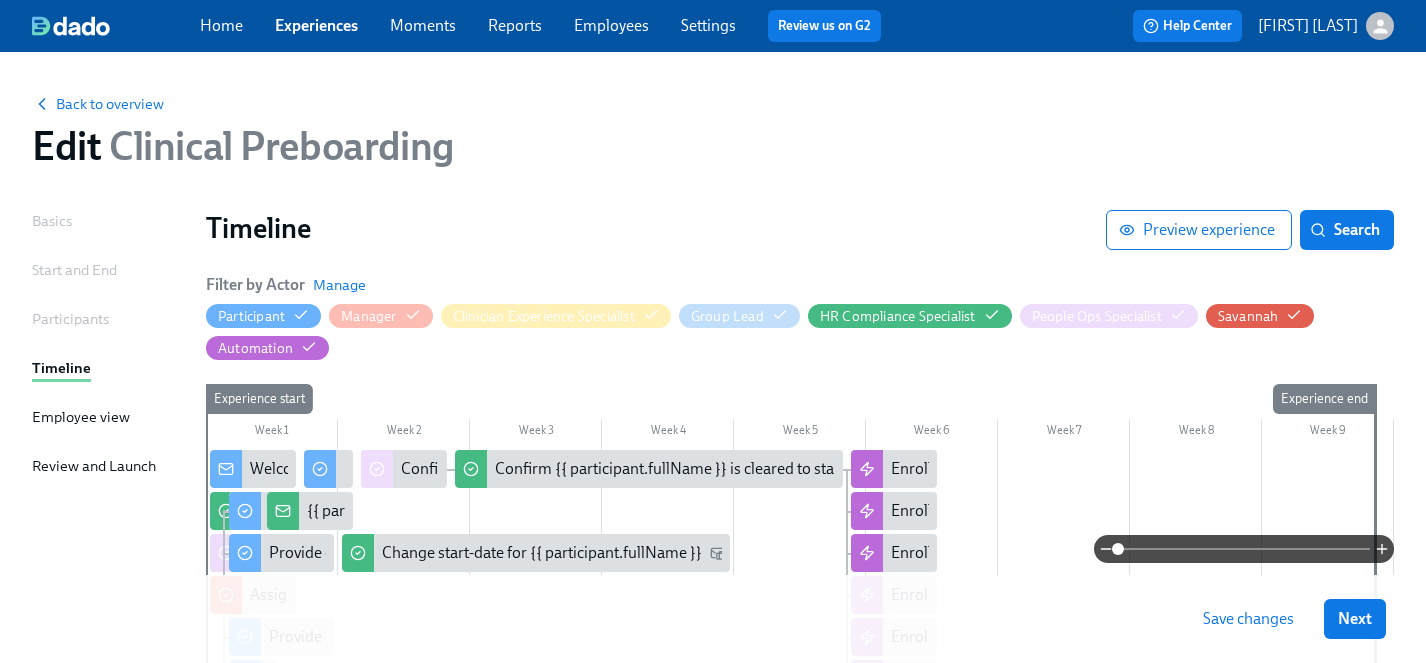 click on "Save changes" at bounding box center (1248, 619) 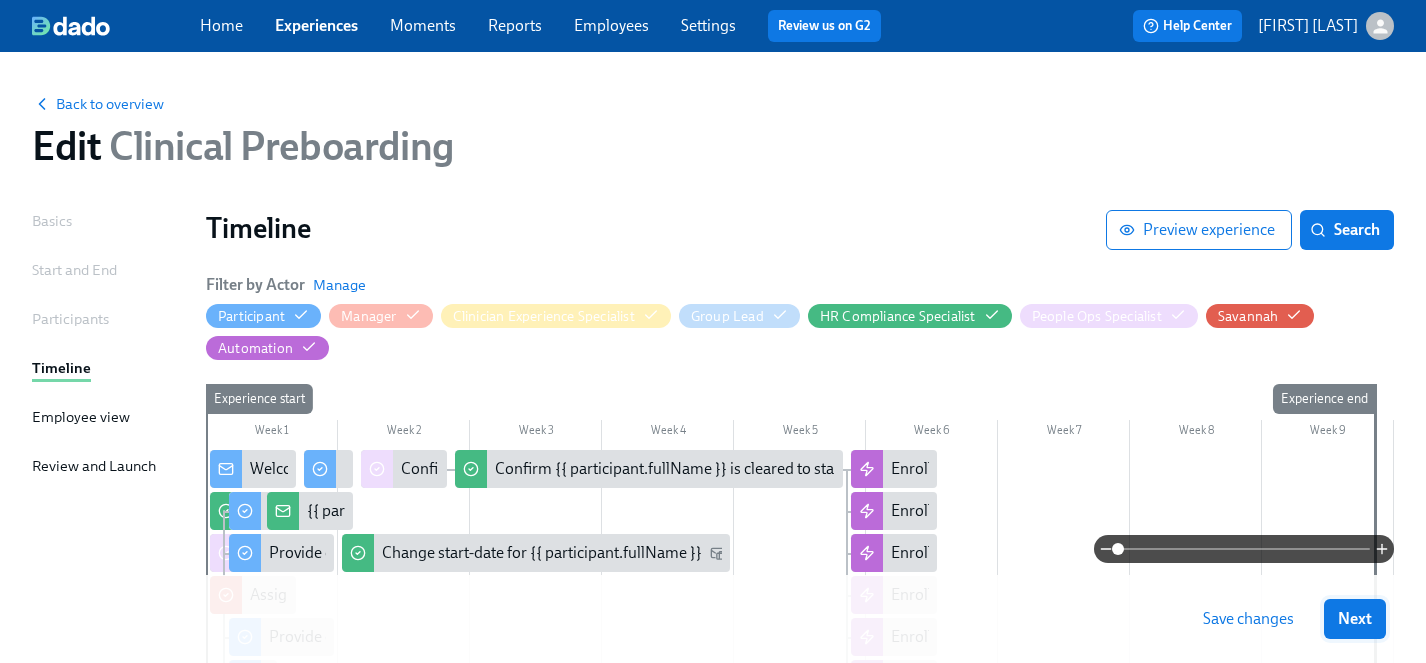 click on "Next" at bounding box center [1355, 619] 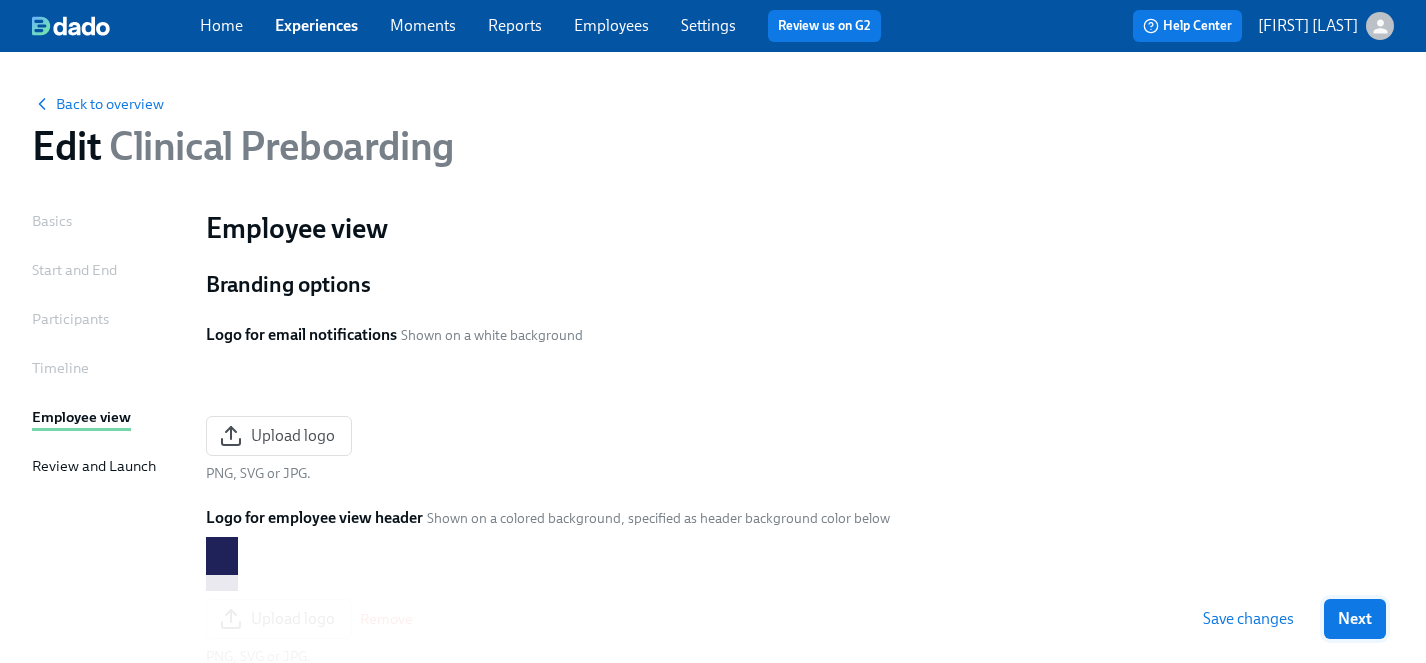 click on "Next" at bounding box center [1355, 619] 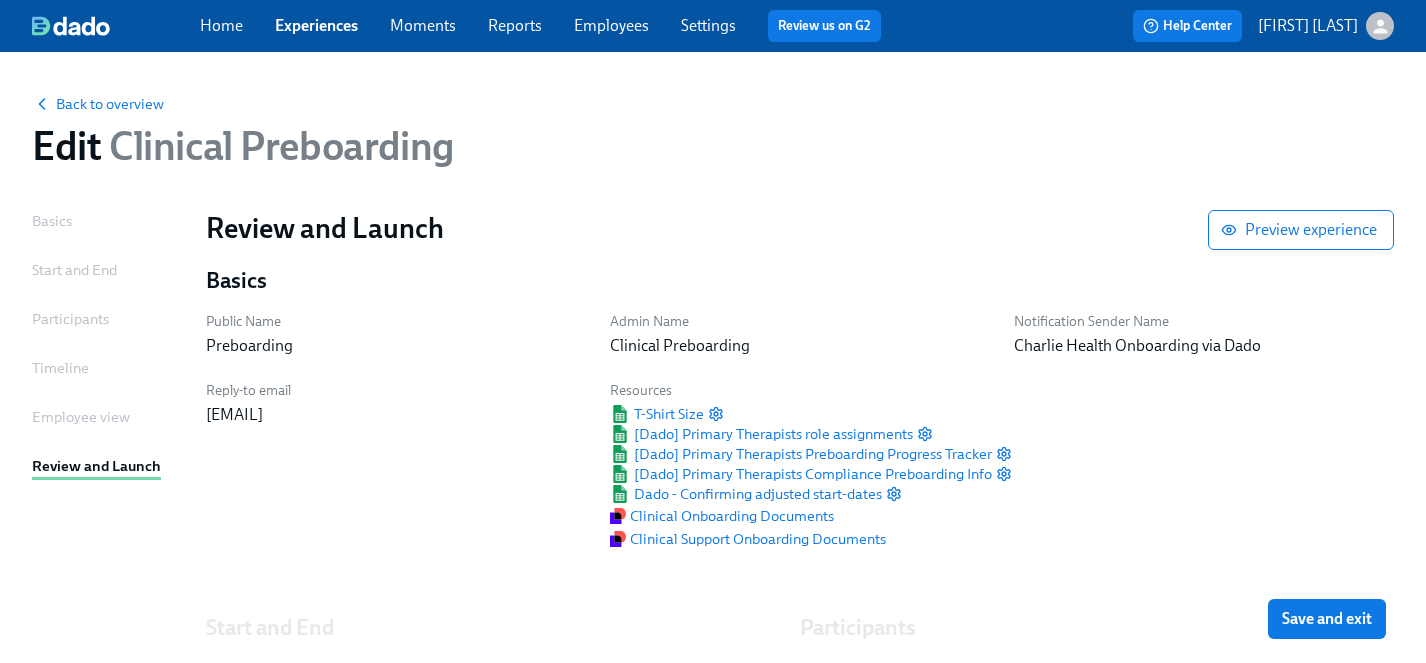 click on "Save and exit" at bounding box center [1327, 619] 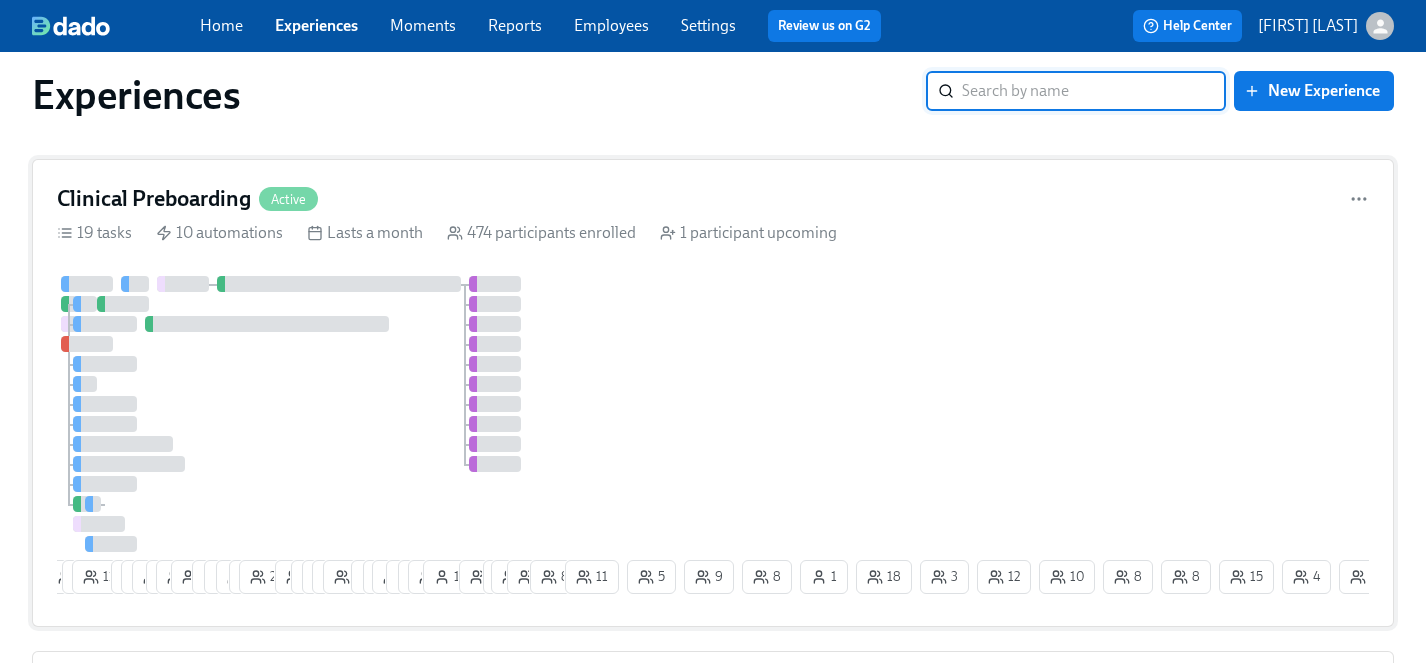 scroll, scrollTop: 0, scrollLeft: 0, axis: both 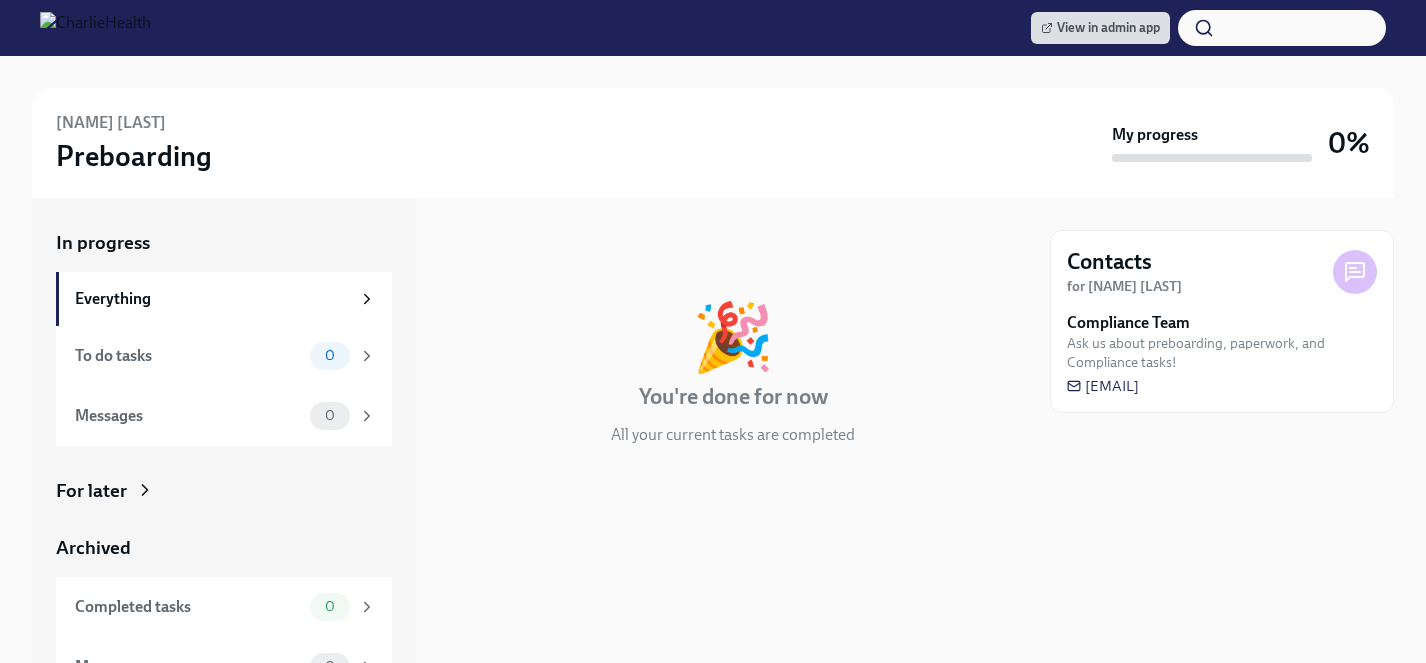 click on "For later" at bounding box center [91, 491] 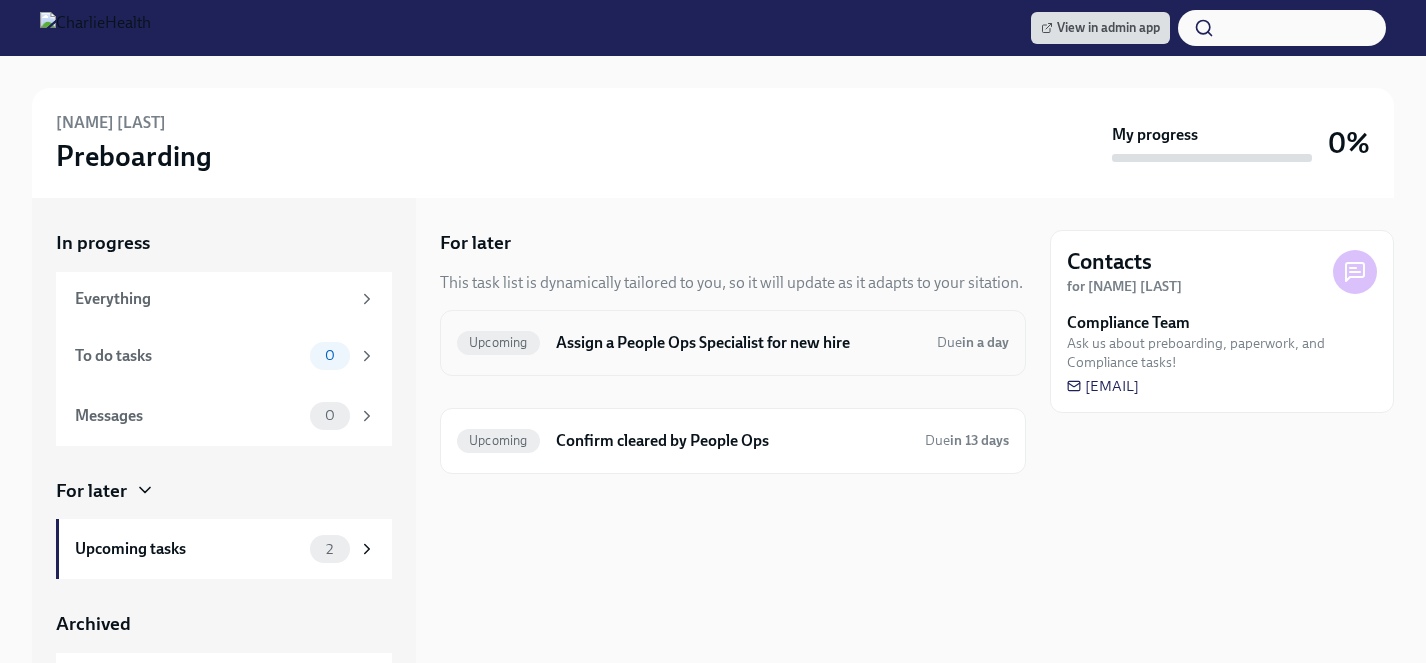 click on "Assign a People Ops Specialist for new hire" at bounding box center (738, 343) 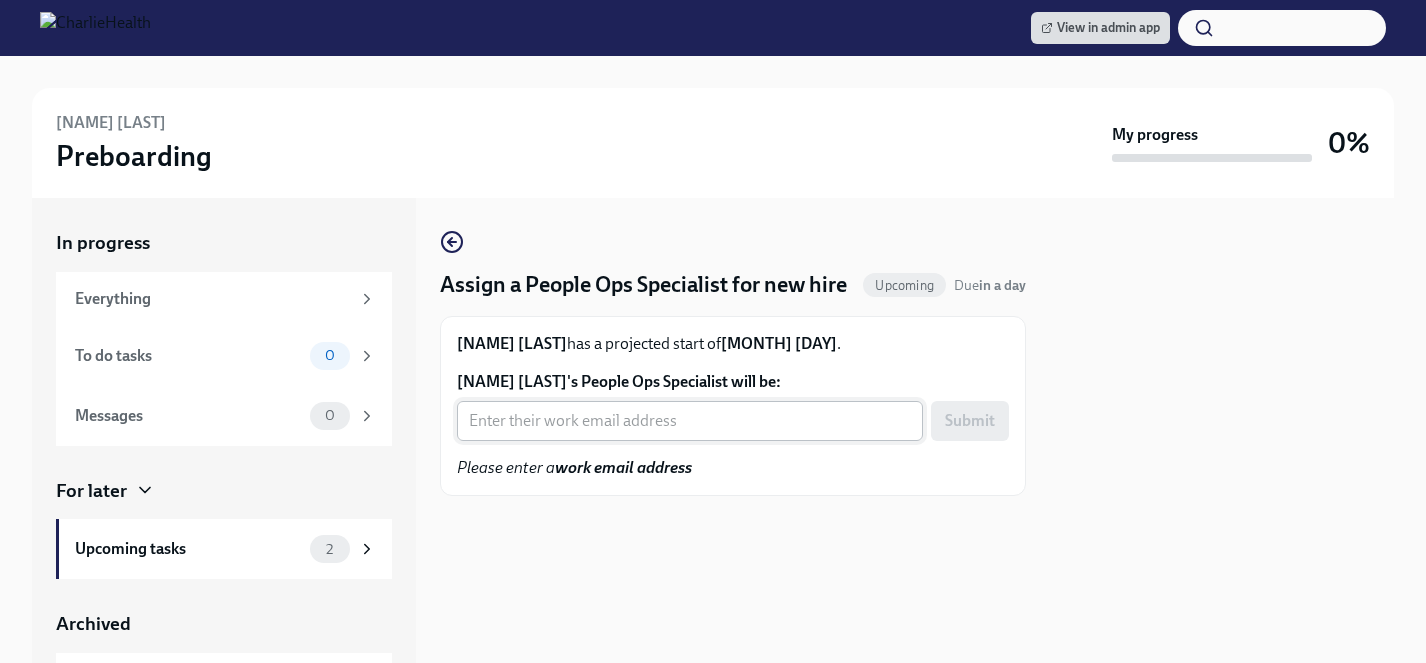 click on "Jacquice Gillum's People Ops Specialist will be:" at bounding box center (690, 421) 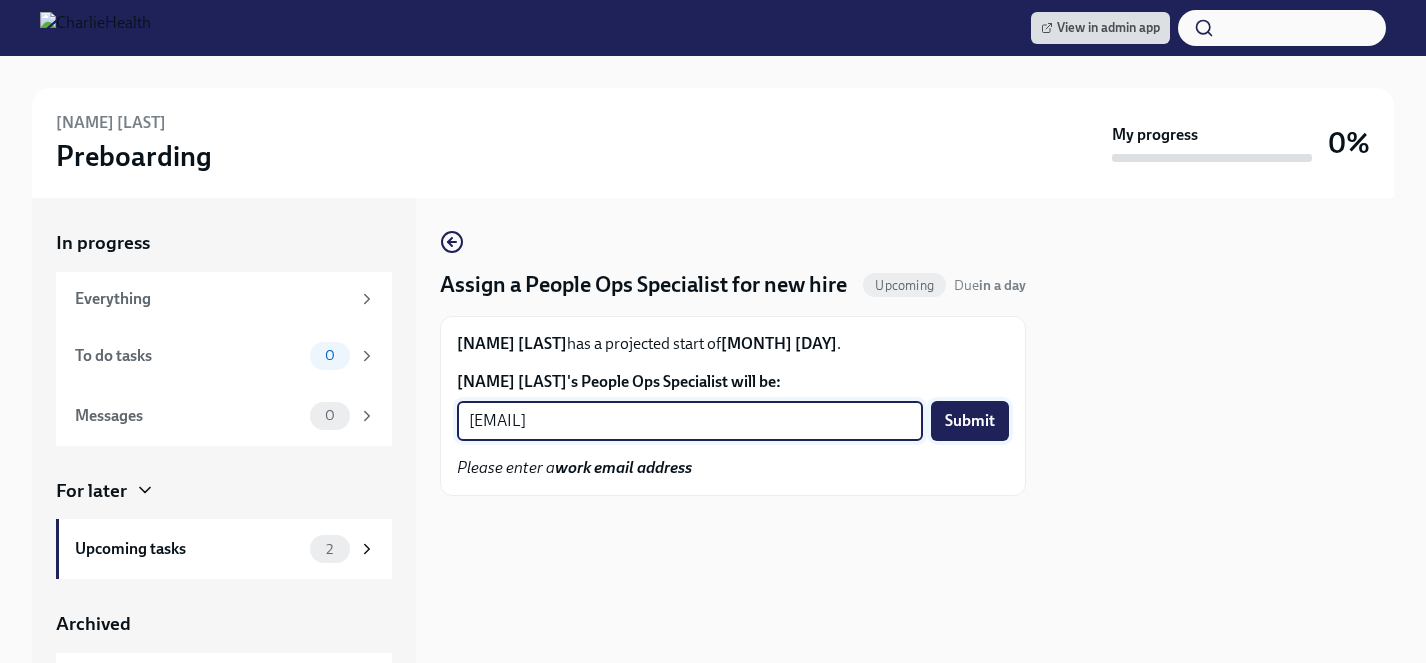 type on "jacqueline.jean@charliehealth.com" 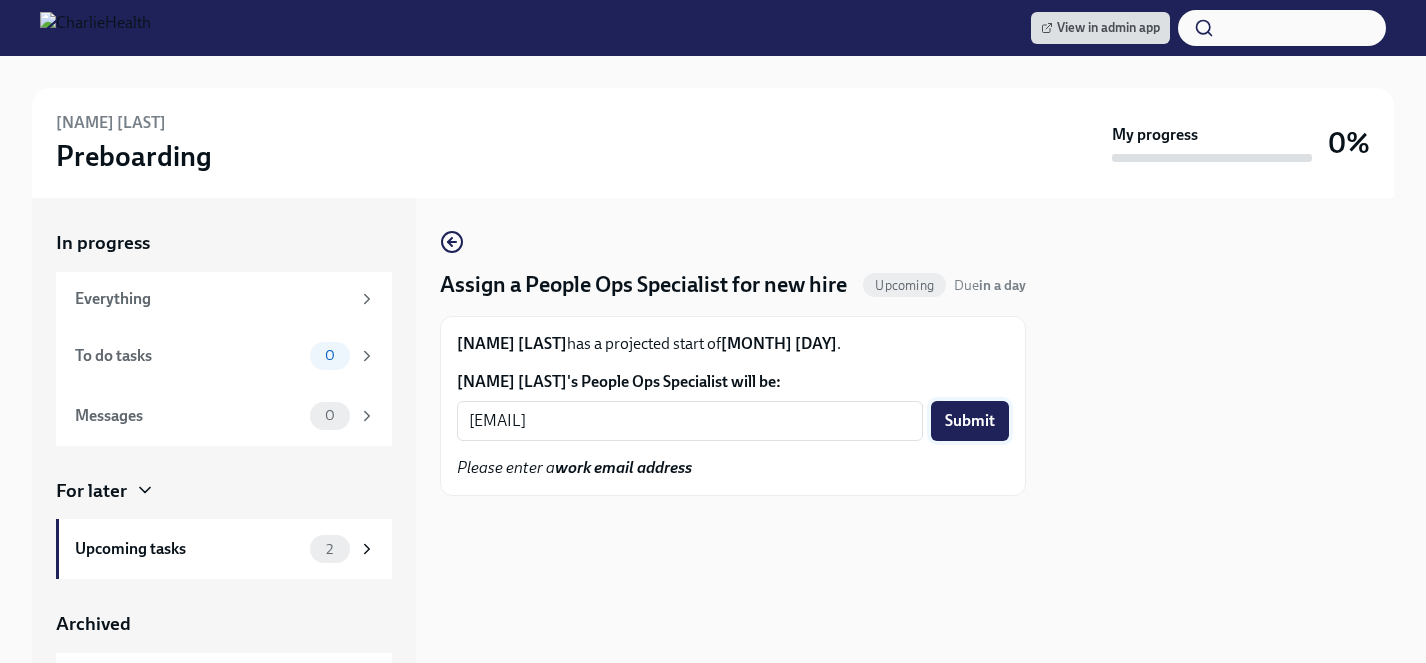 click on "Submit" at bounding box center [970, 421] 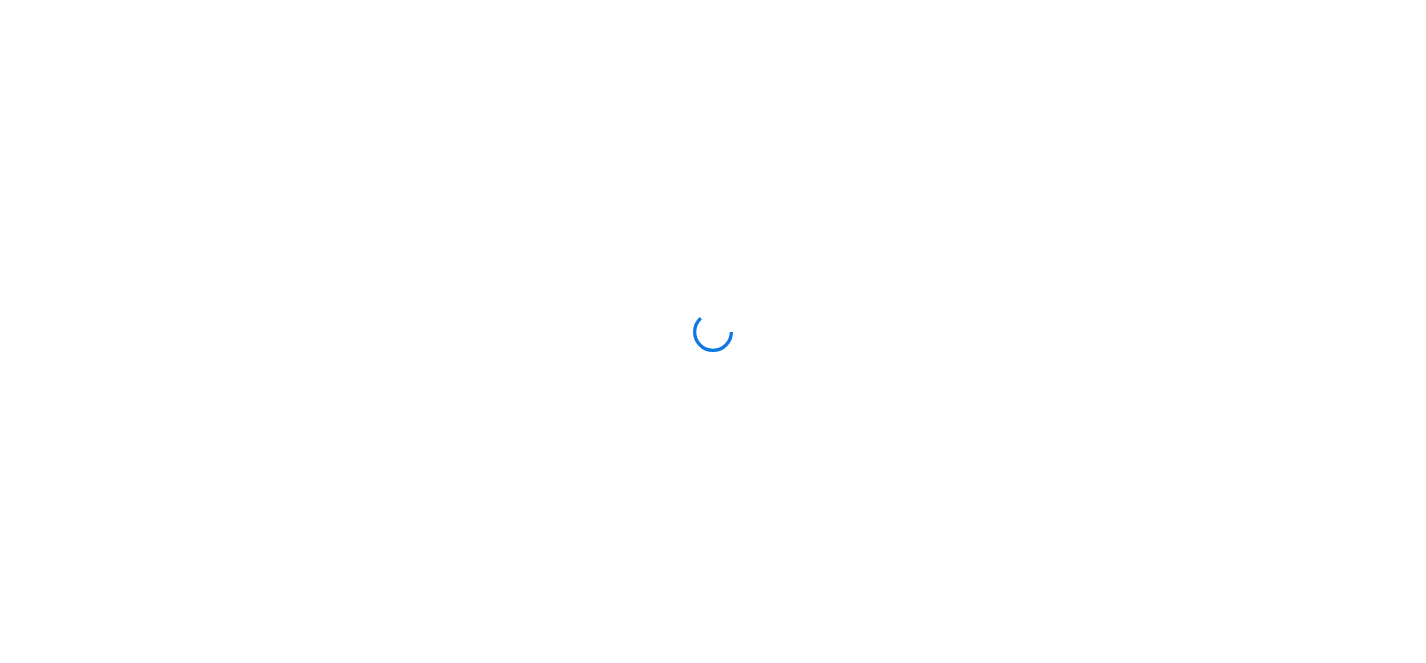 scroll, scrollTop: 0, scrollLeft: 0, axis: both 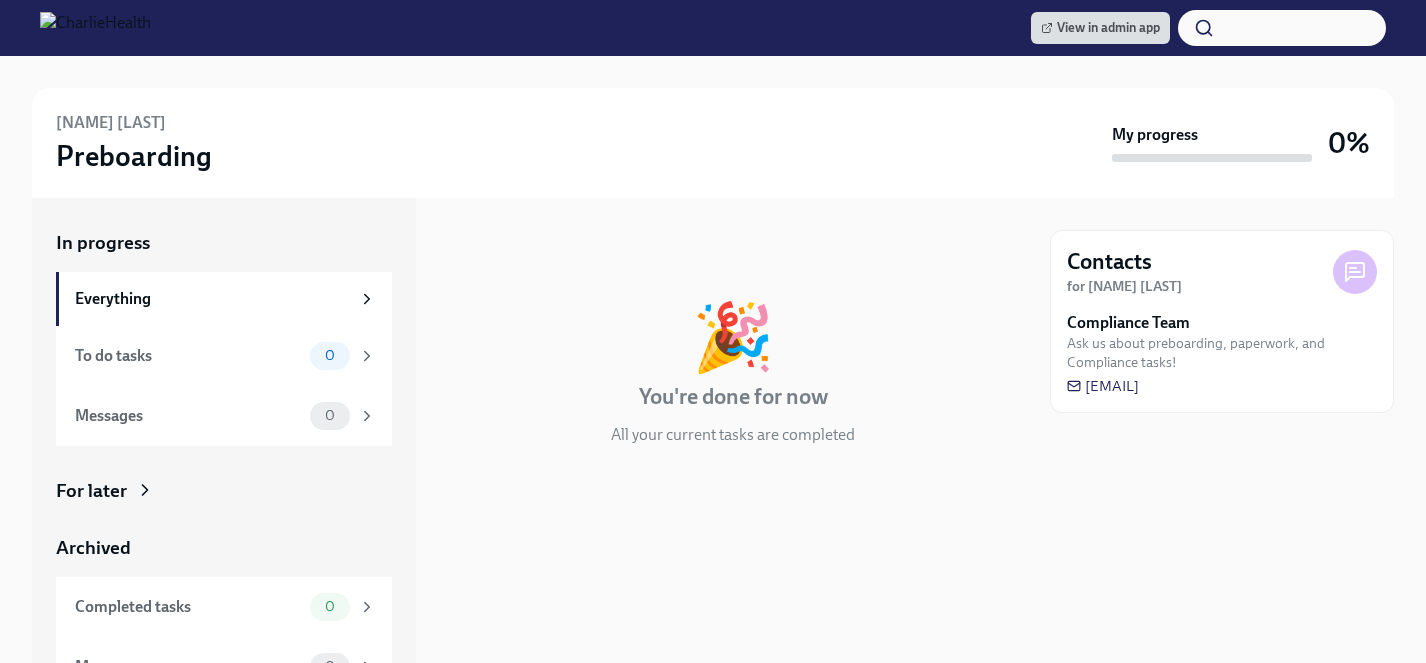 click on "For later" at bounding box center [91, 491] 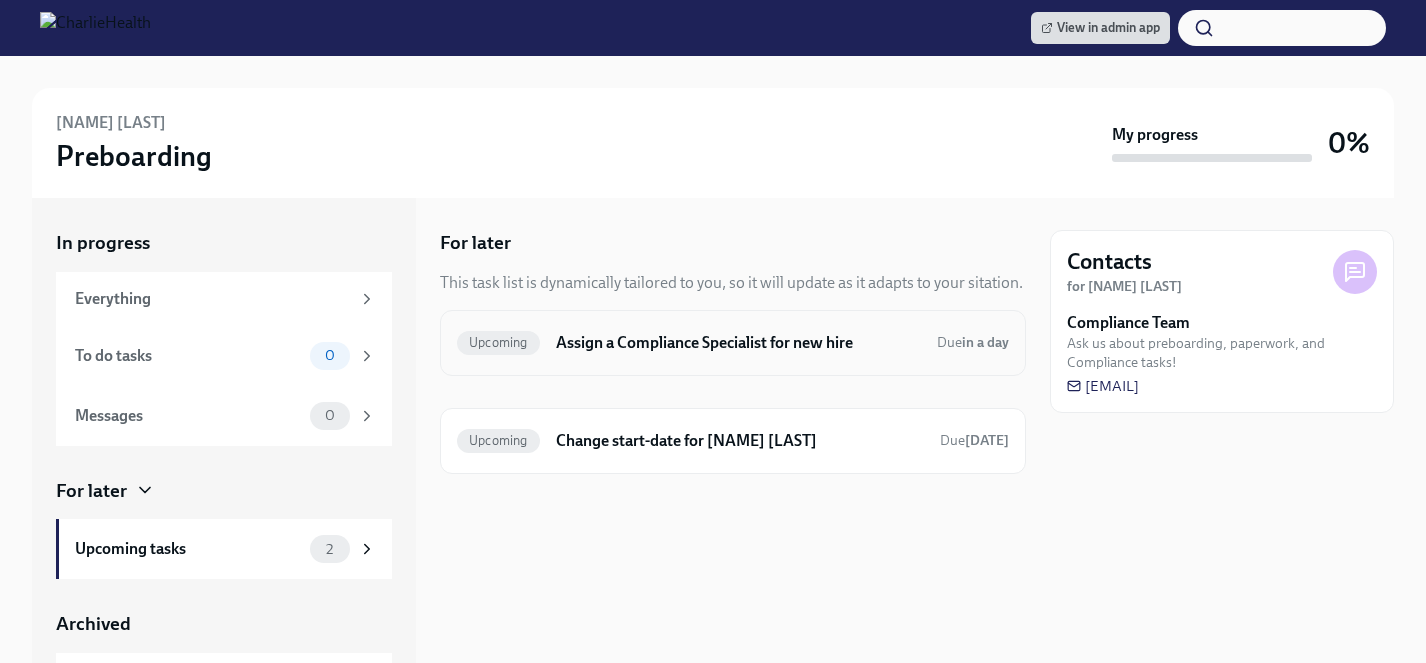 click on "Assign a Compliance Specialist for new hire" at bounding box center [738, 343] 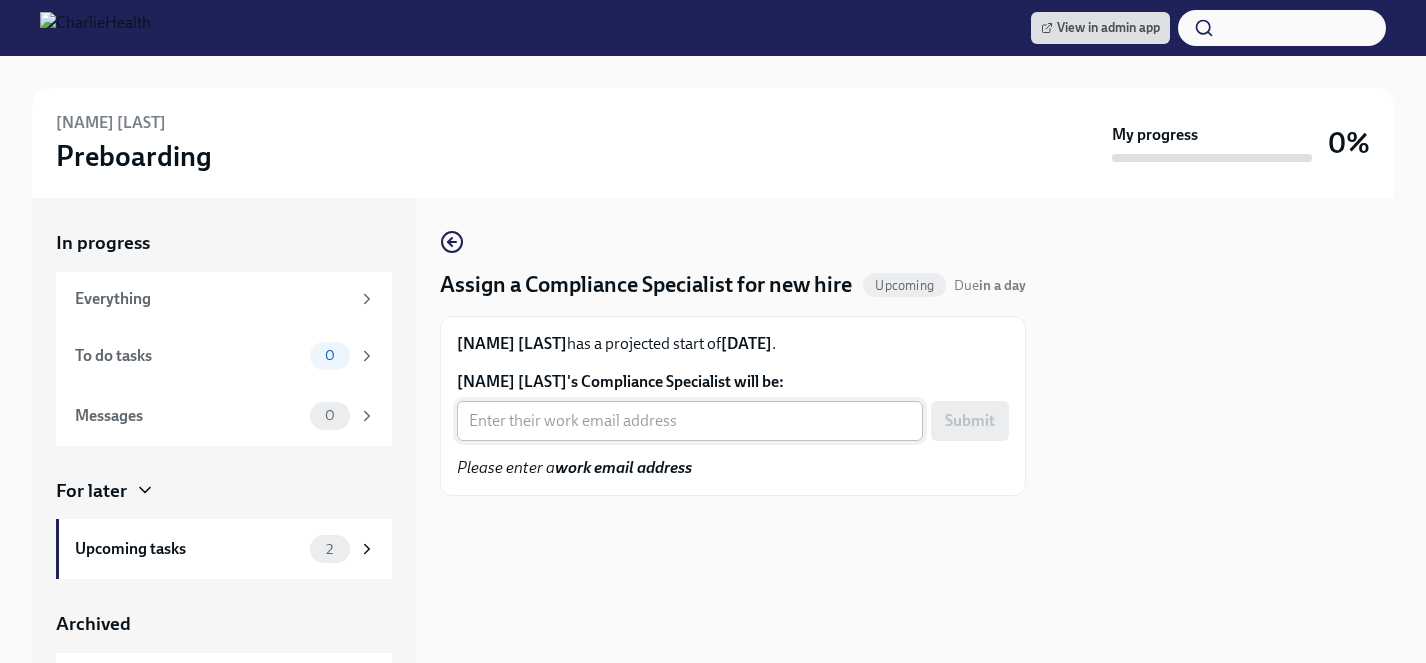 click on "Jacquice Gillum's Compliance Specialist will be:" at bounding box center (690, 421) 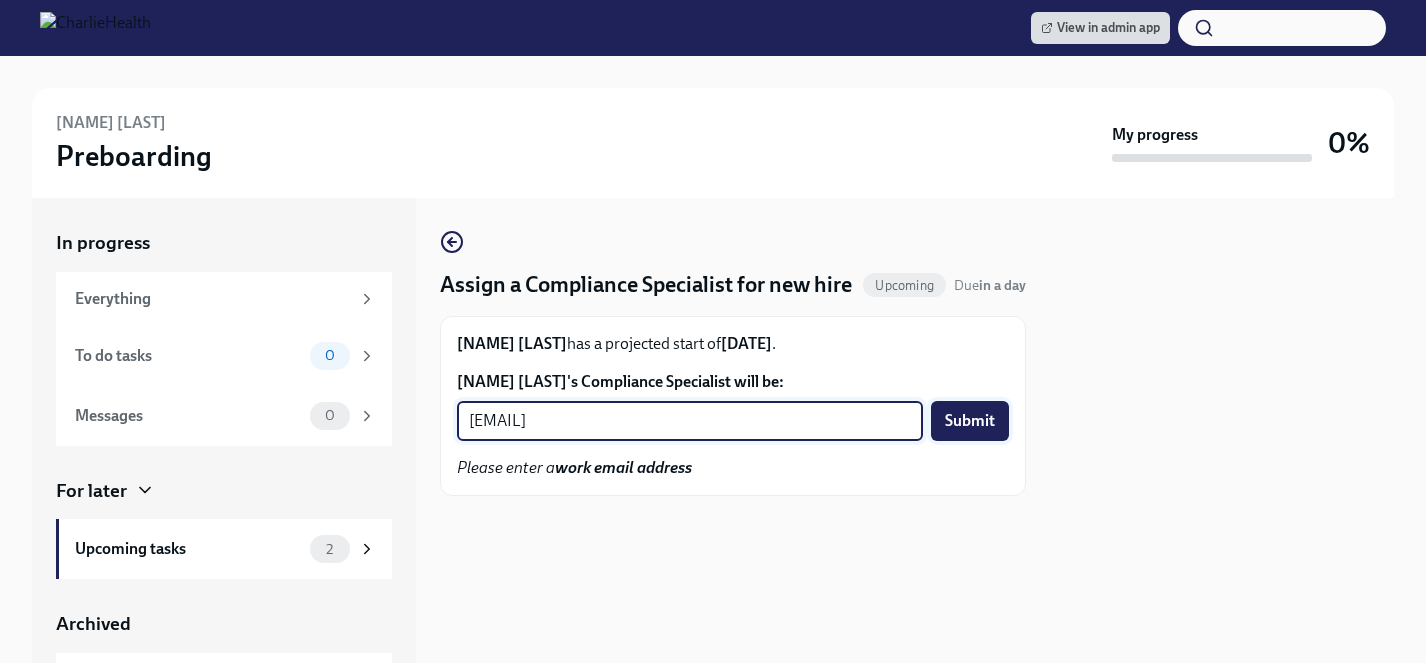 type on "crystal.hemenes@charliehealth.com" 